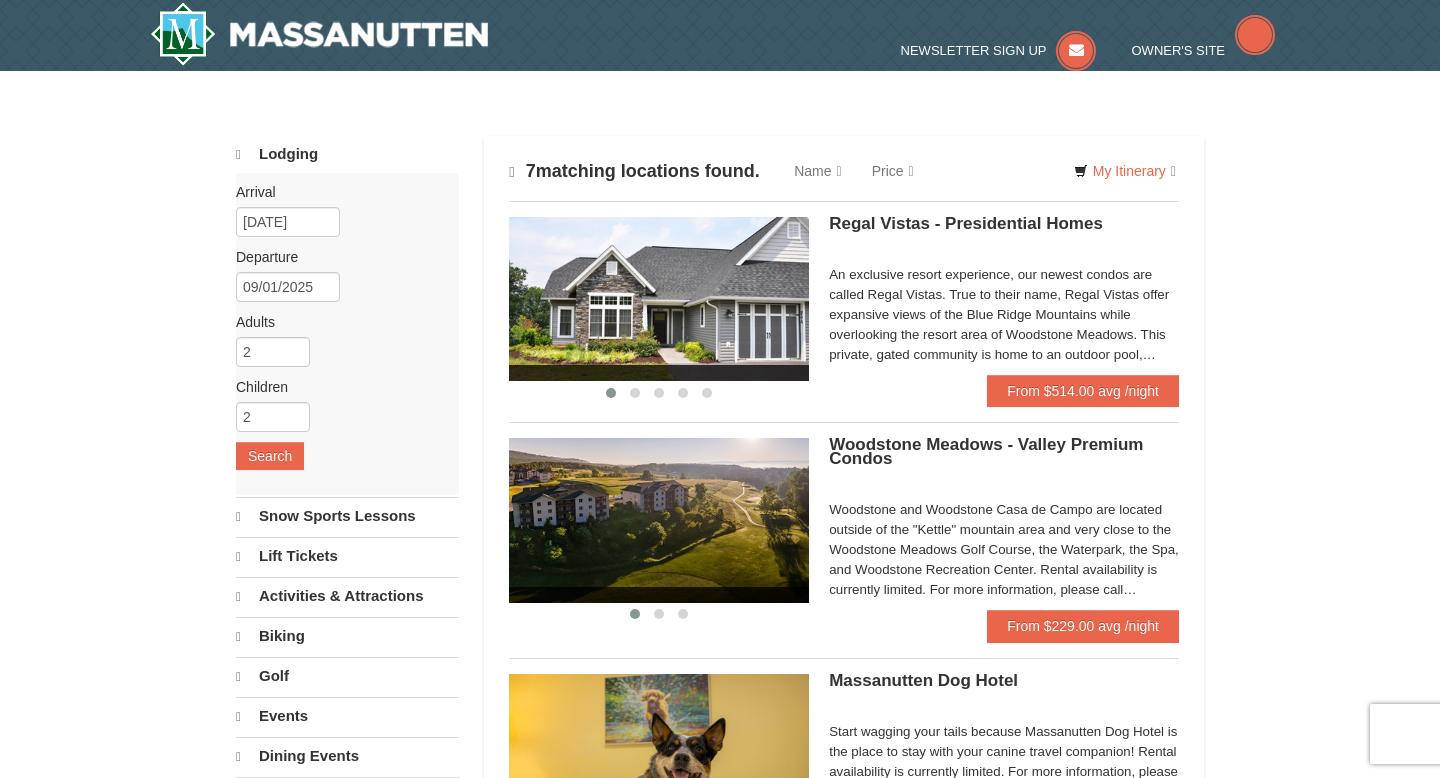 scroll, scrollTop: 0, scrollLeft: 0, axis: both 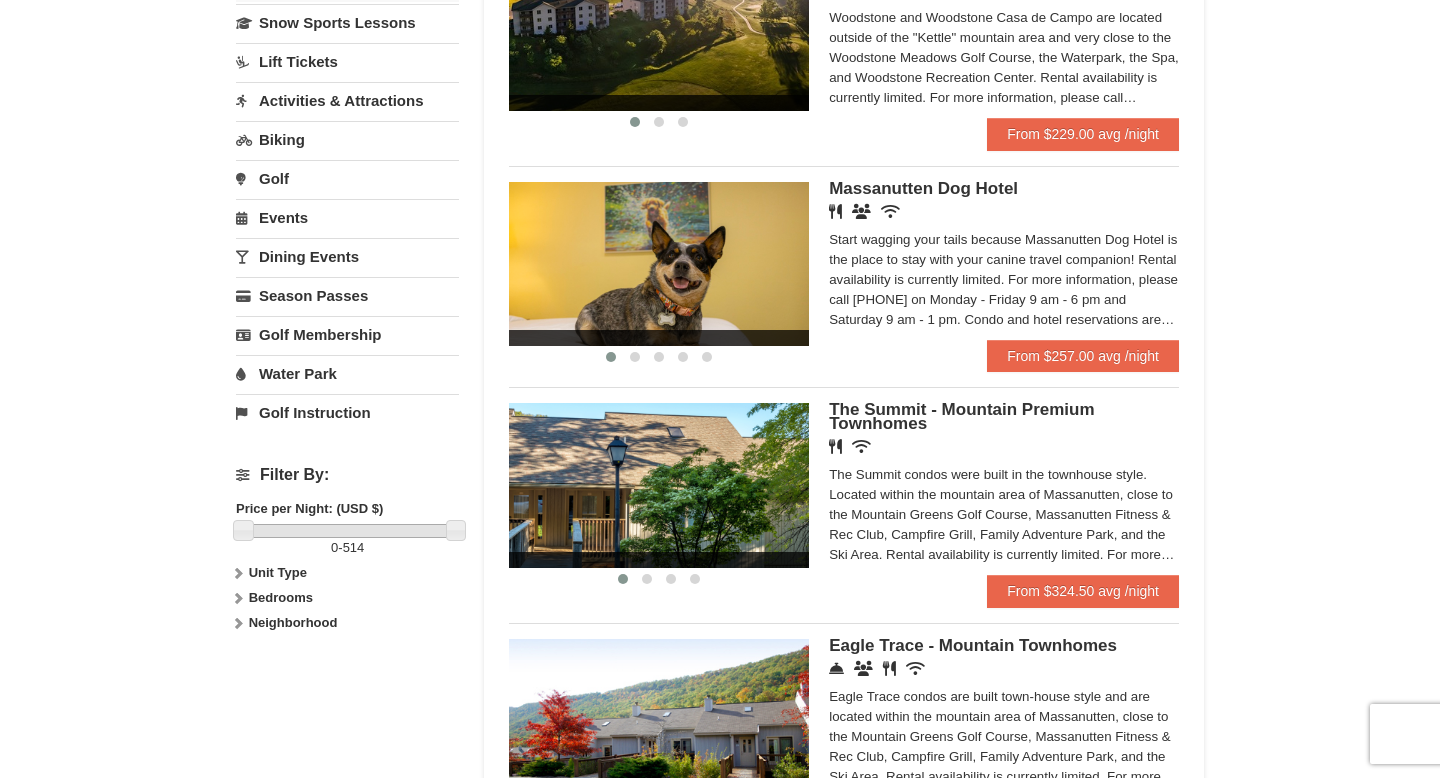 click at bounding box center (659, 264) 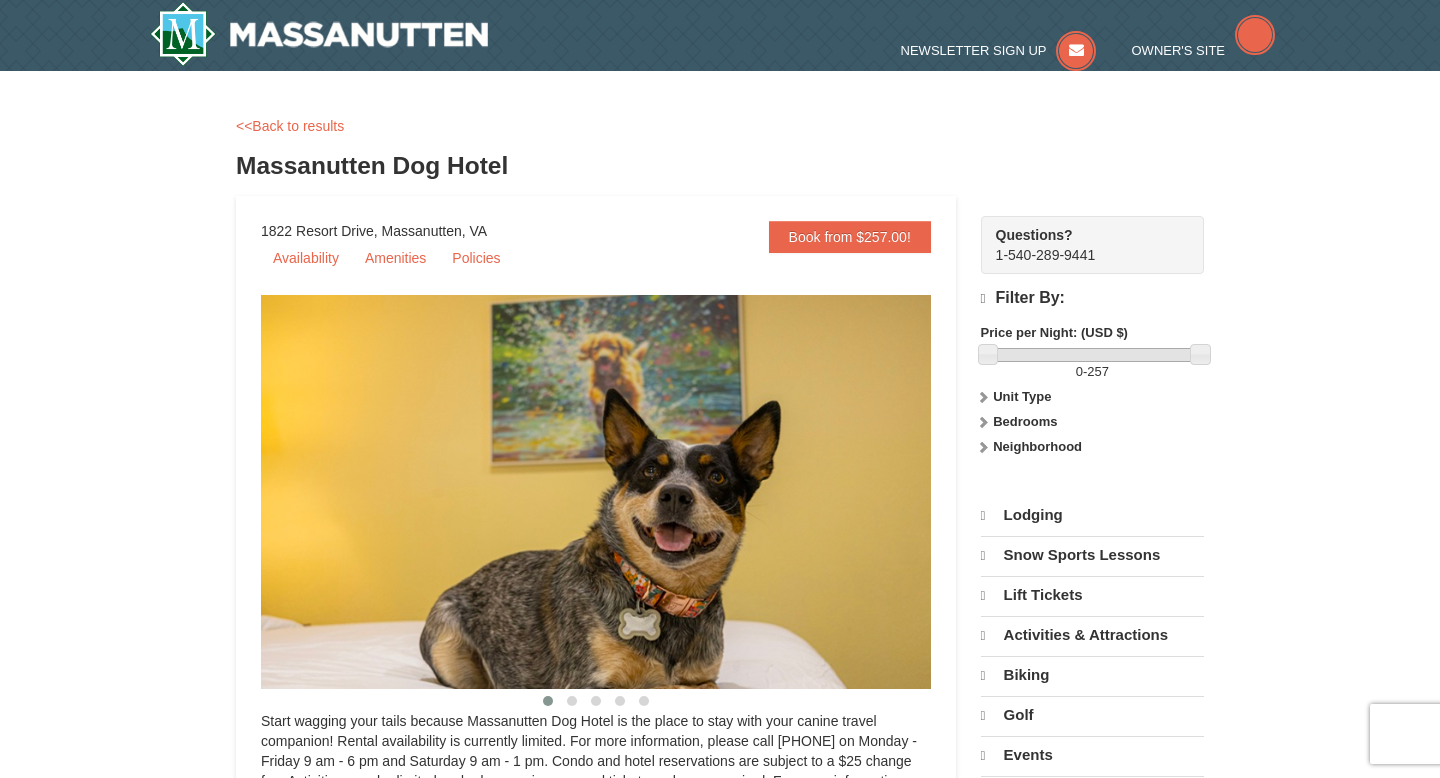 scroll, scrollTop: 0, scrollLeft: 0, axis: both 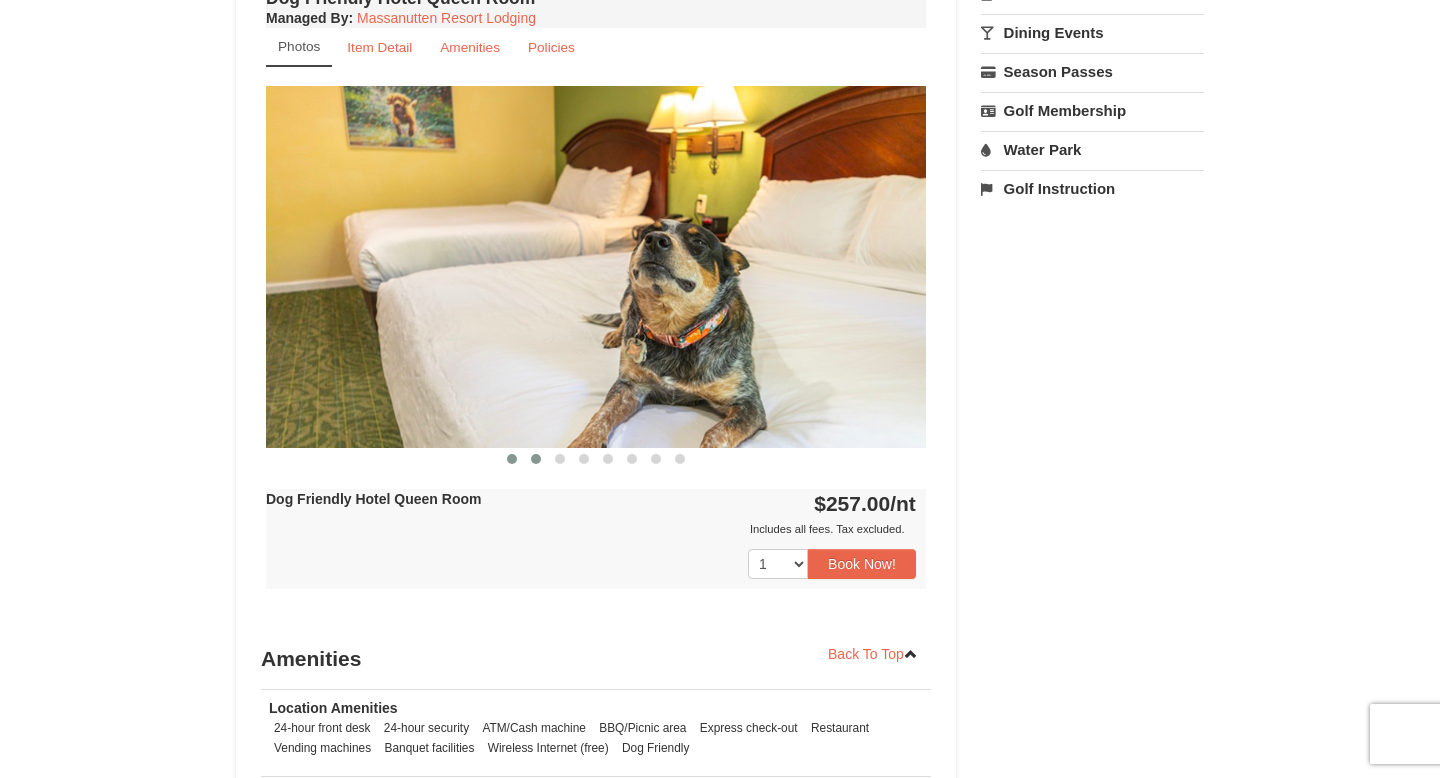 click at bounding box center (536, 459) 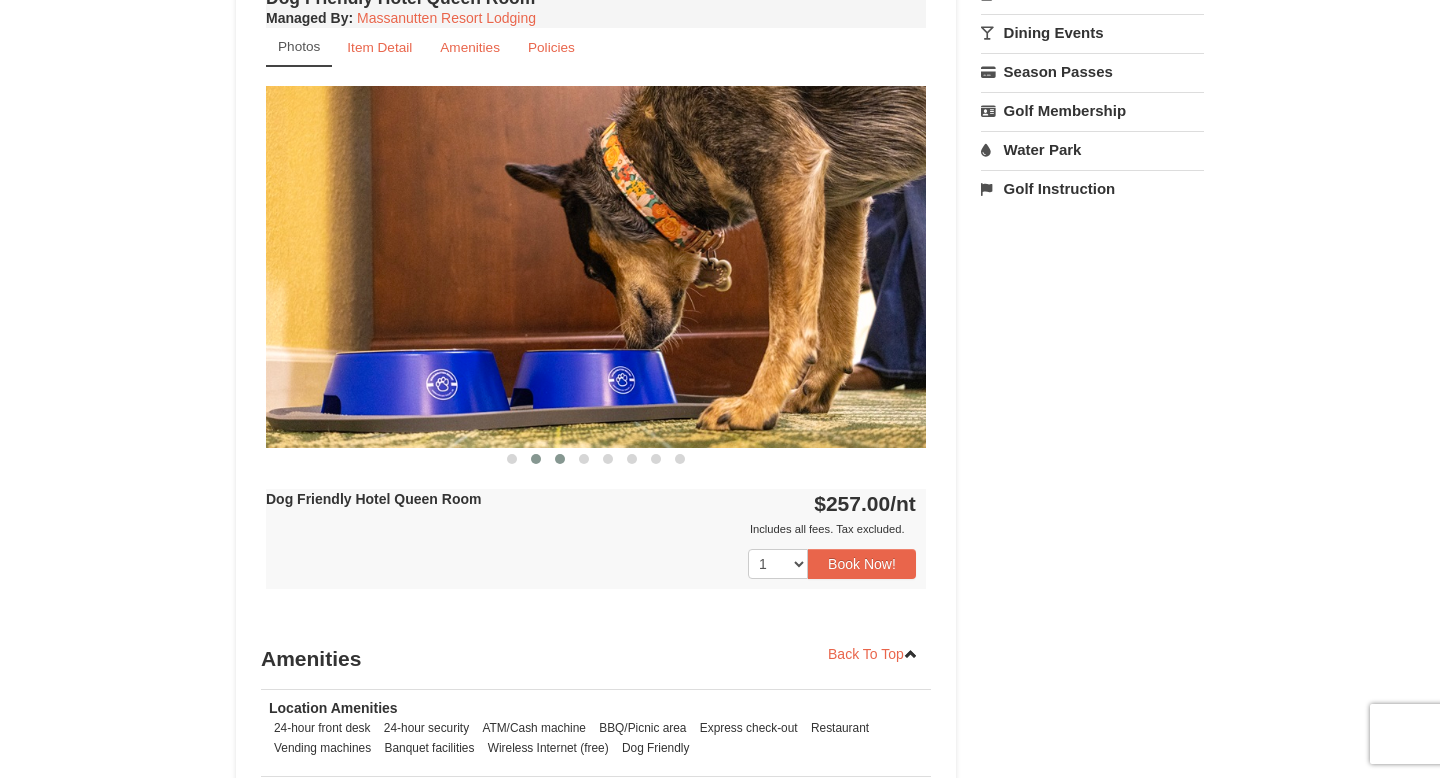 click at bounding box center (560, 459) 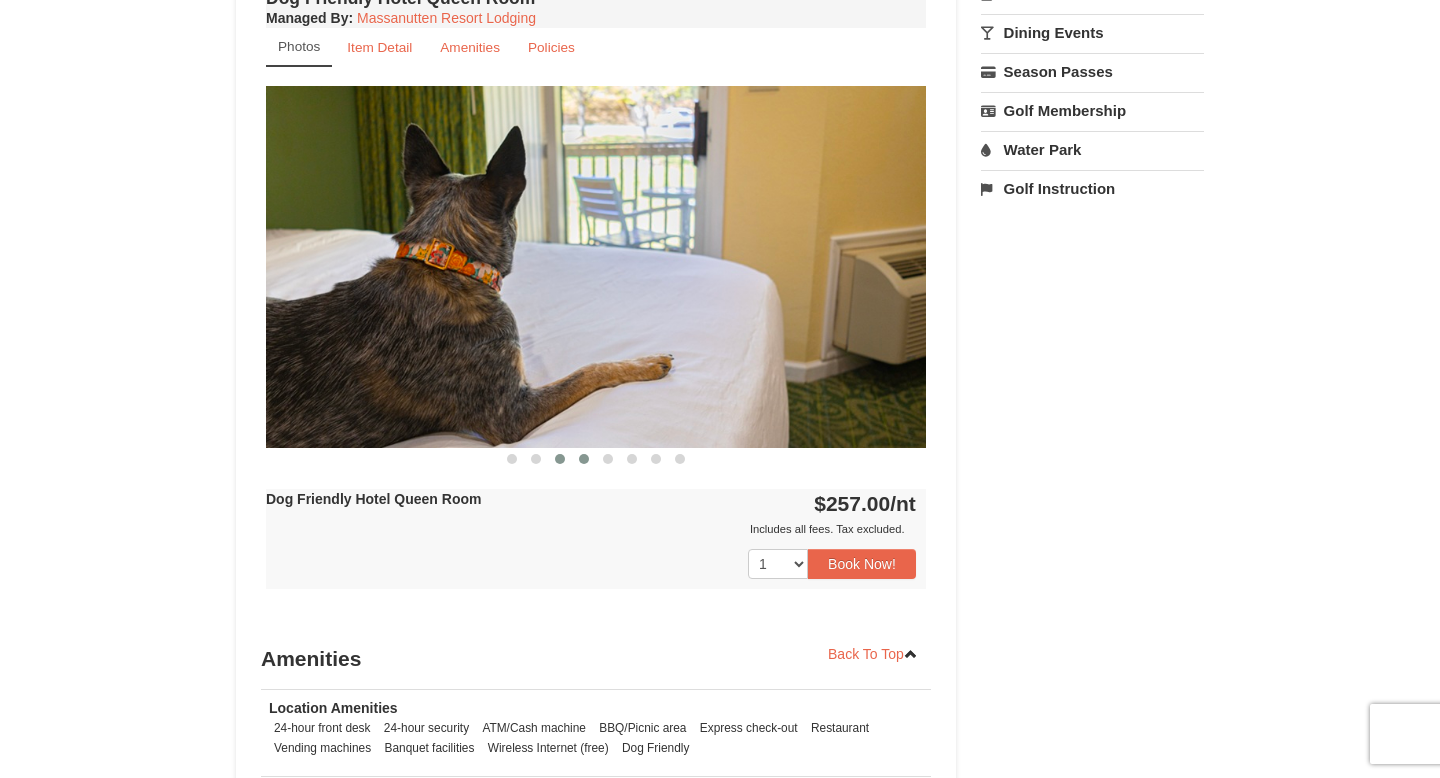 click at bounding box center (584, 459) 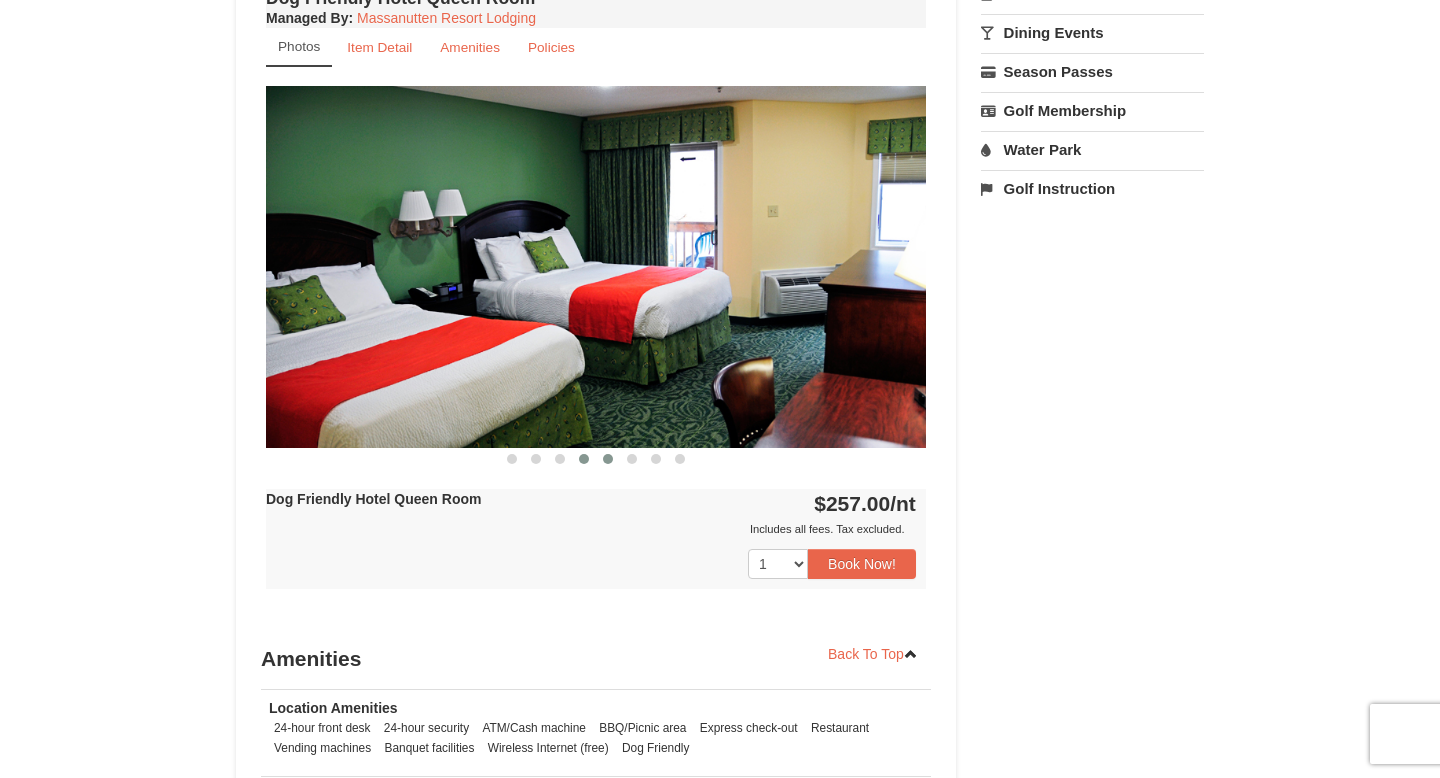click at bounding box center (608, 459) 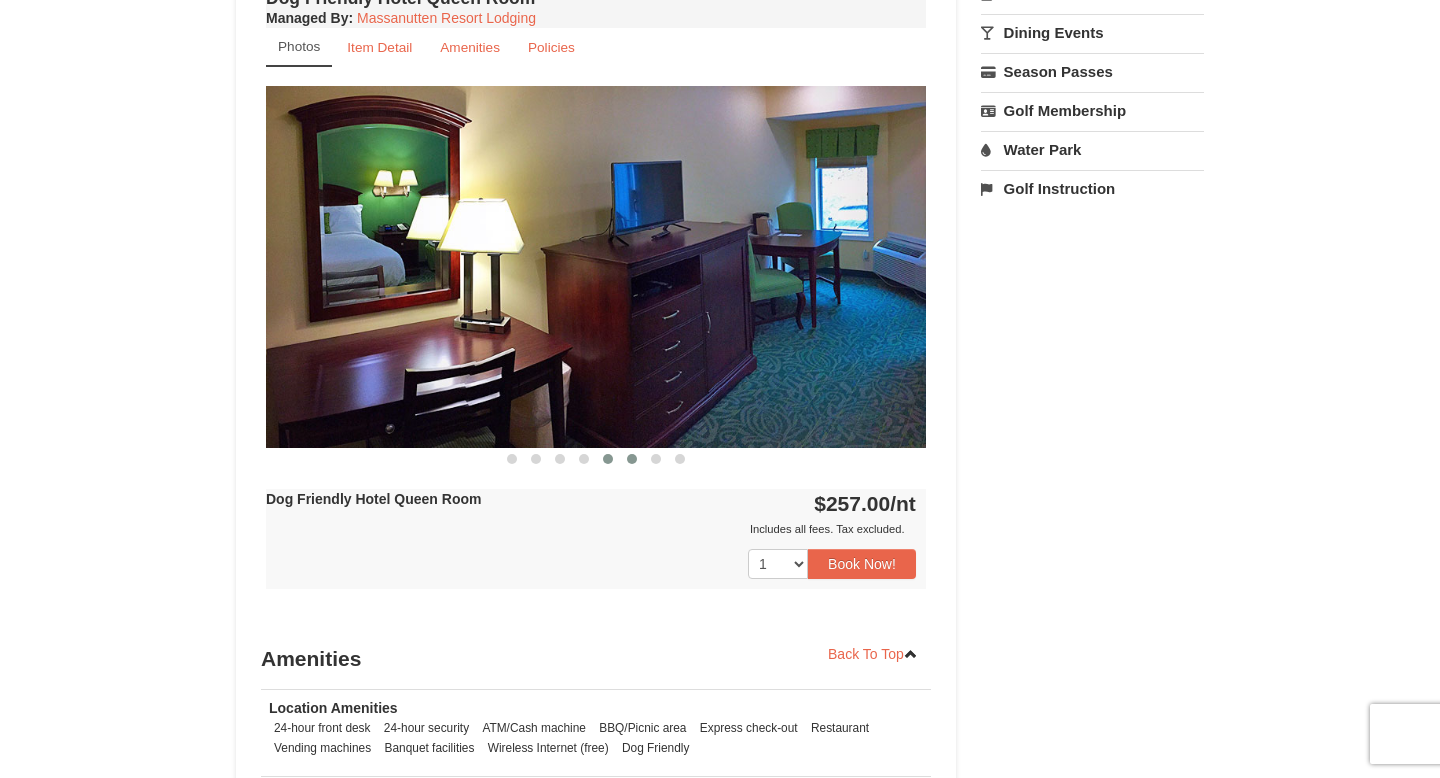 click at bounding box center [632, 459] 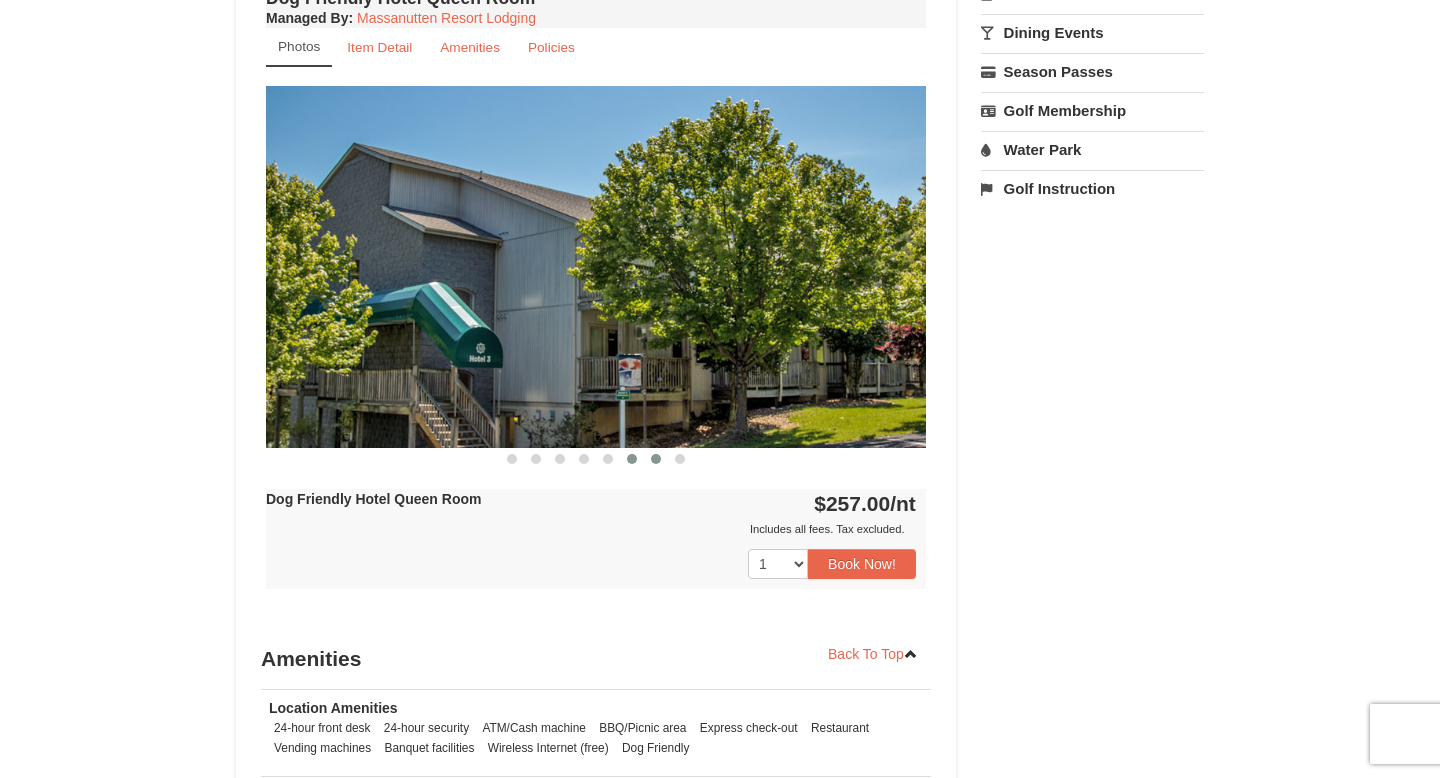 click at bounding box center [656, 459] 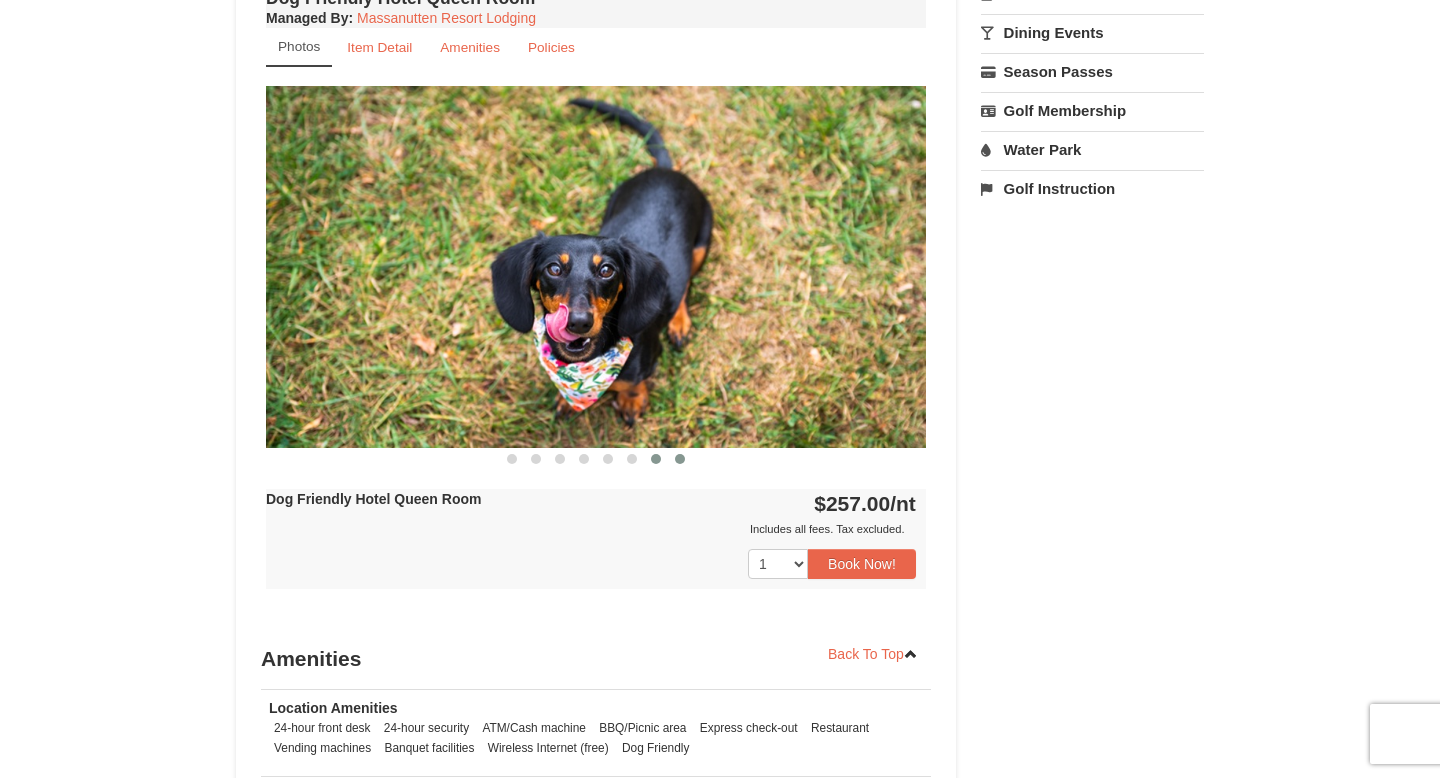click at bounding box center (680, 459) 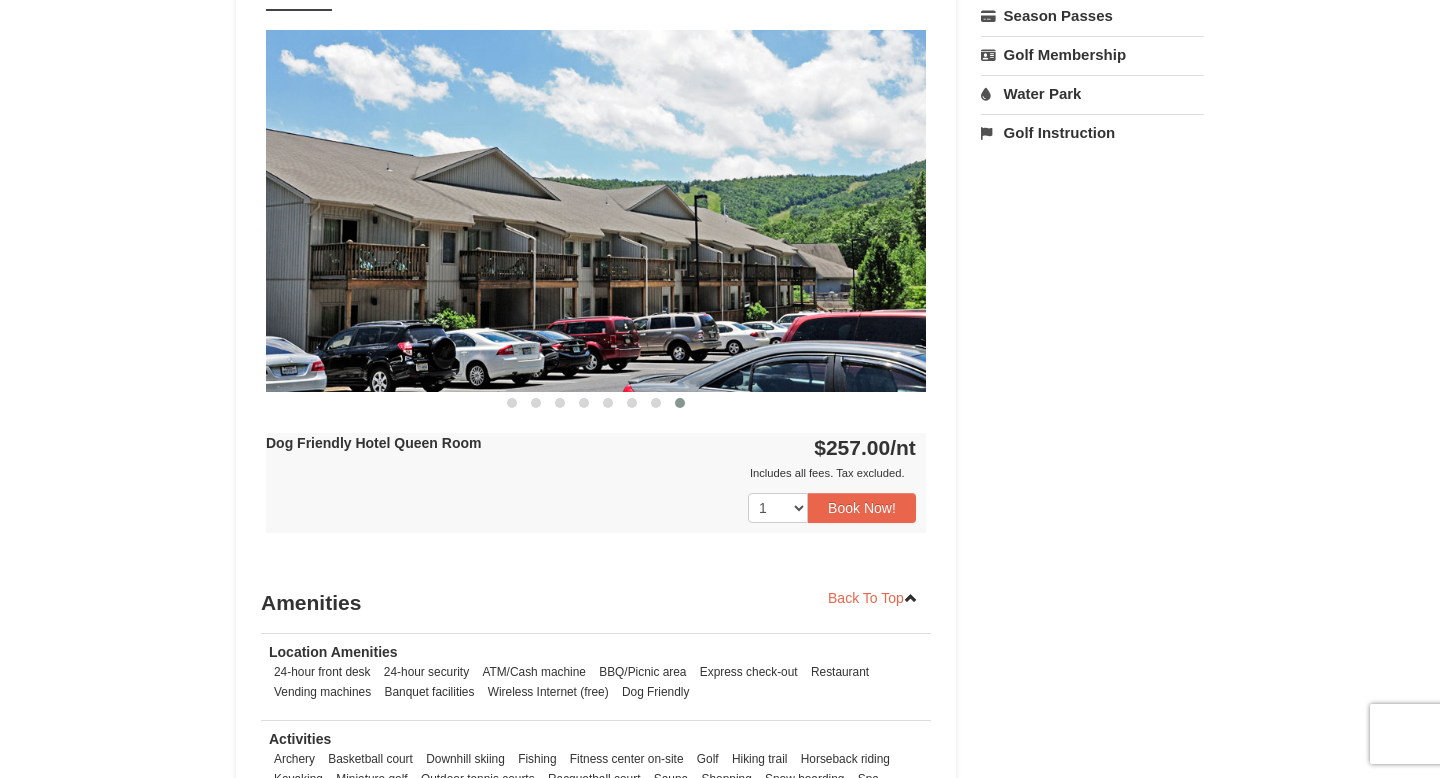 scroll, scrollTop: 817, scrollLeft: 0, axis: vertical 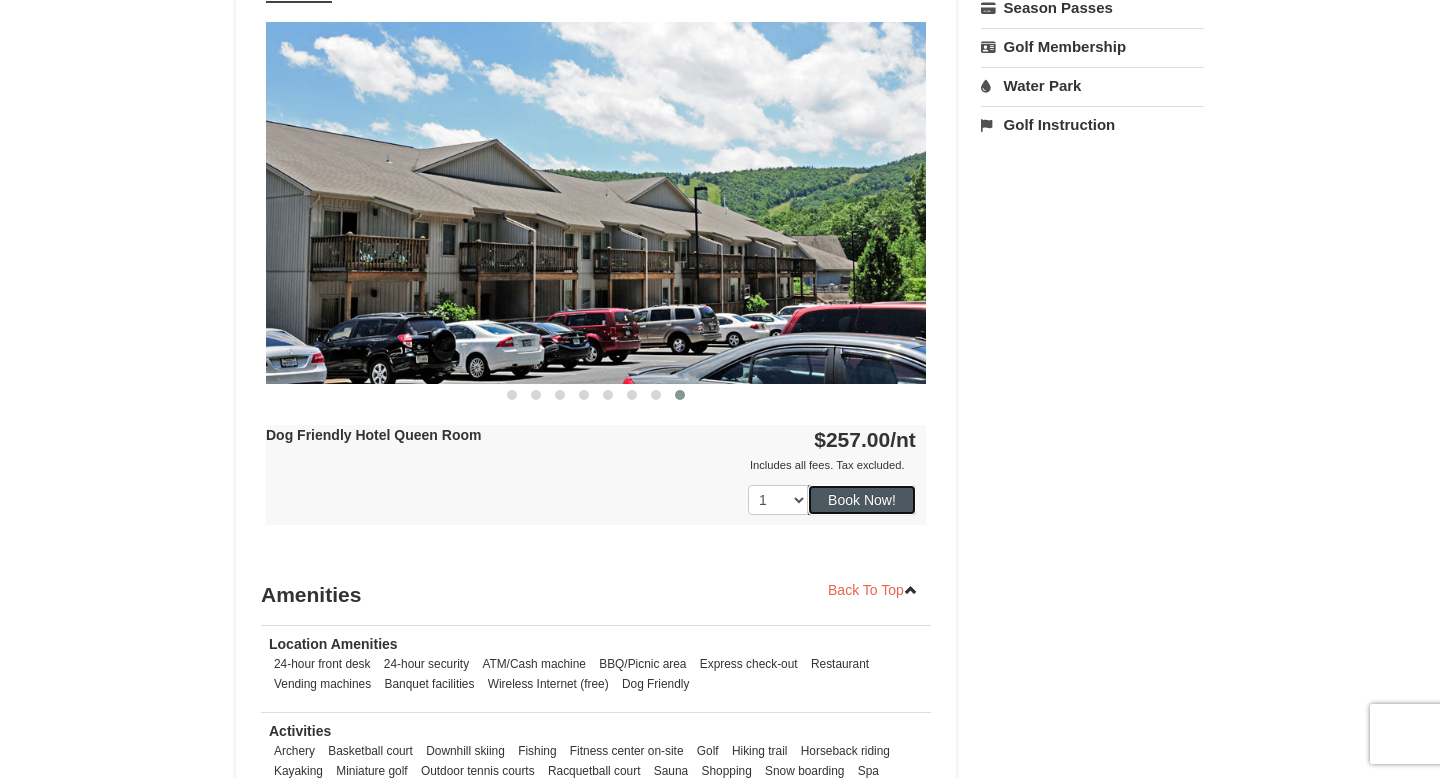 click on "Book Now!" at bounding box center [862, 500] 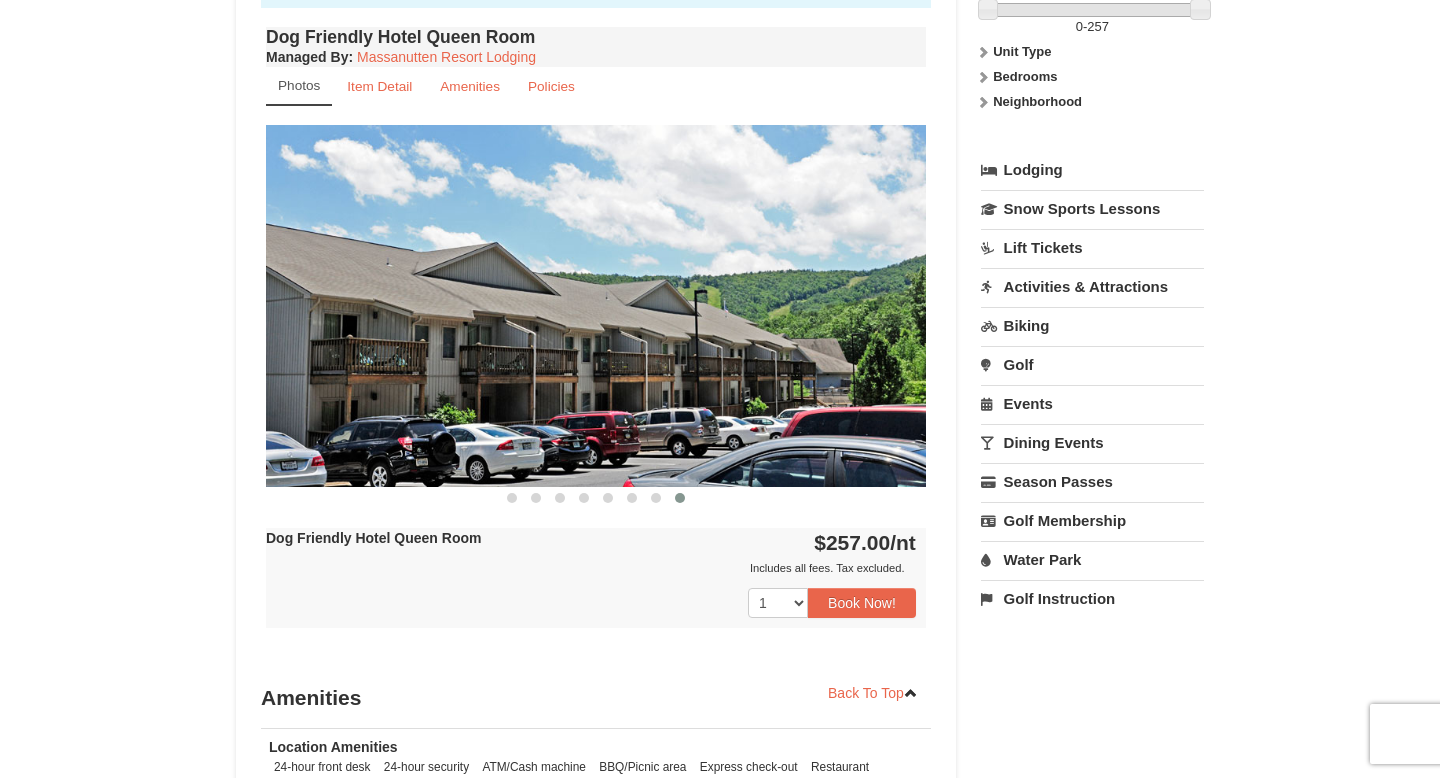 scroll, scrollTop: 716, scrollLeft: 0, axis: vertical 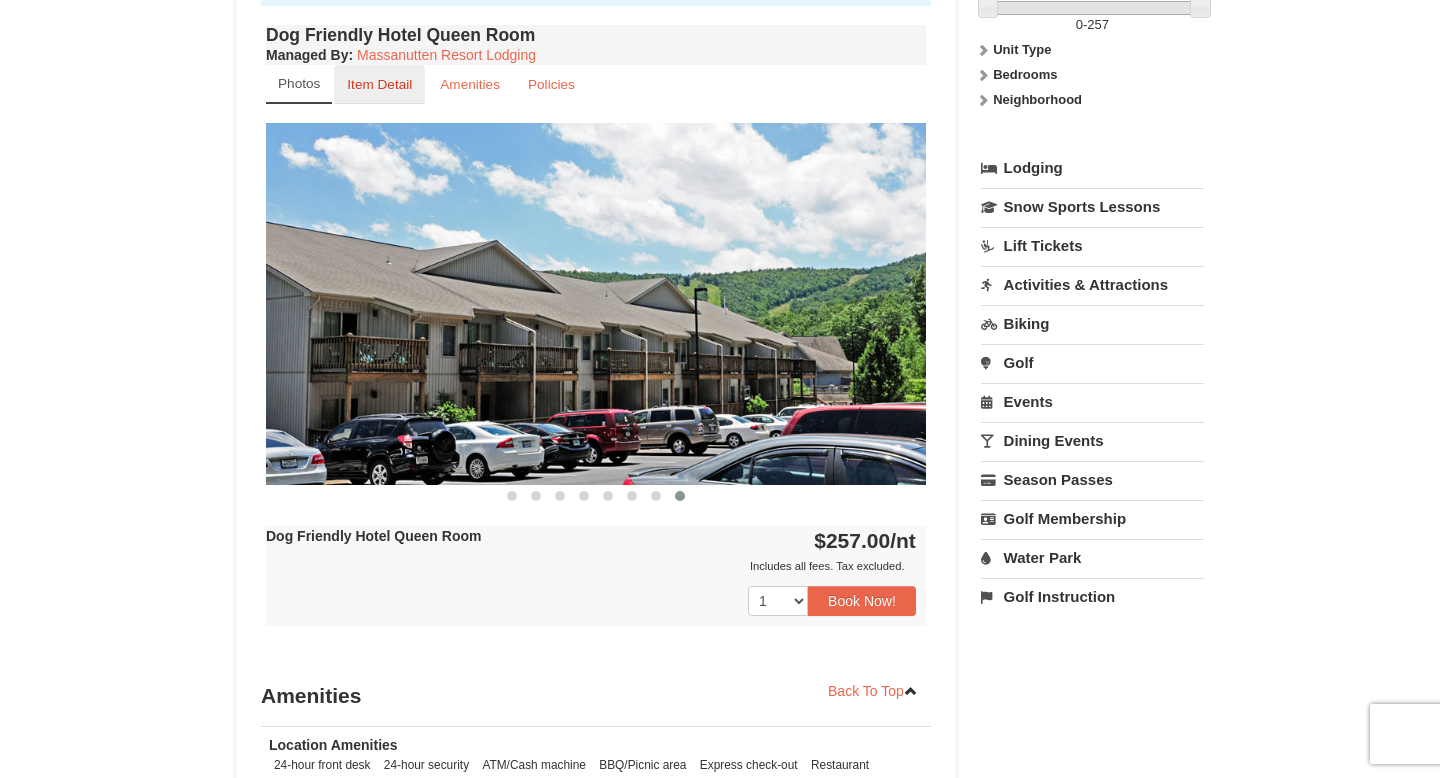 click on "Item Detail" at bounding box center (379, 84) 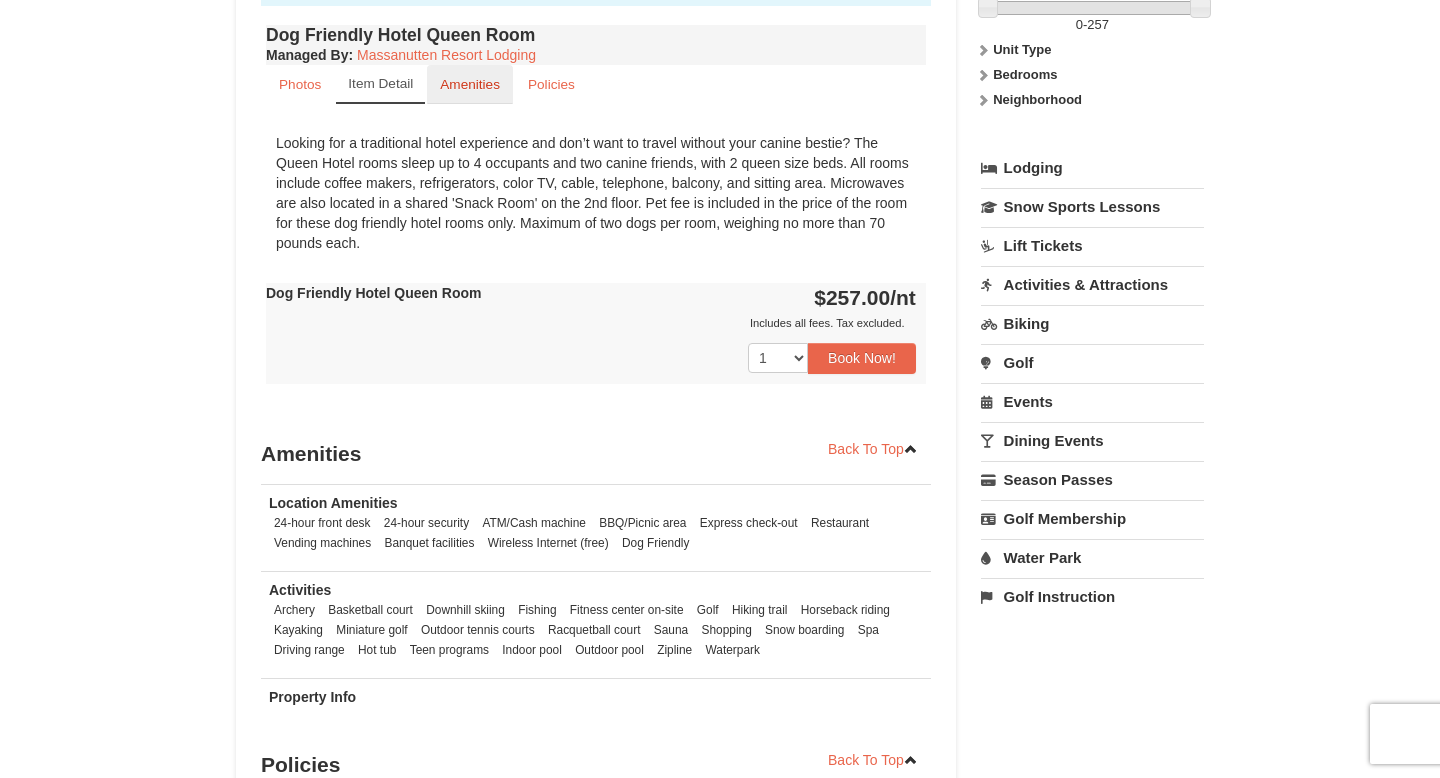 click on "Amenities" at bounding box center [470, 84] 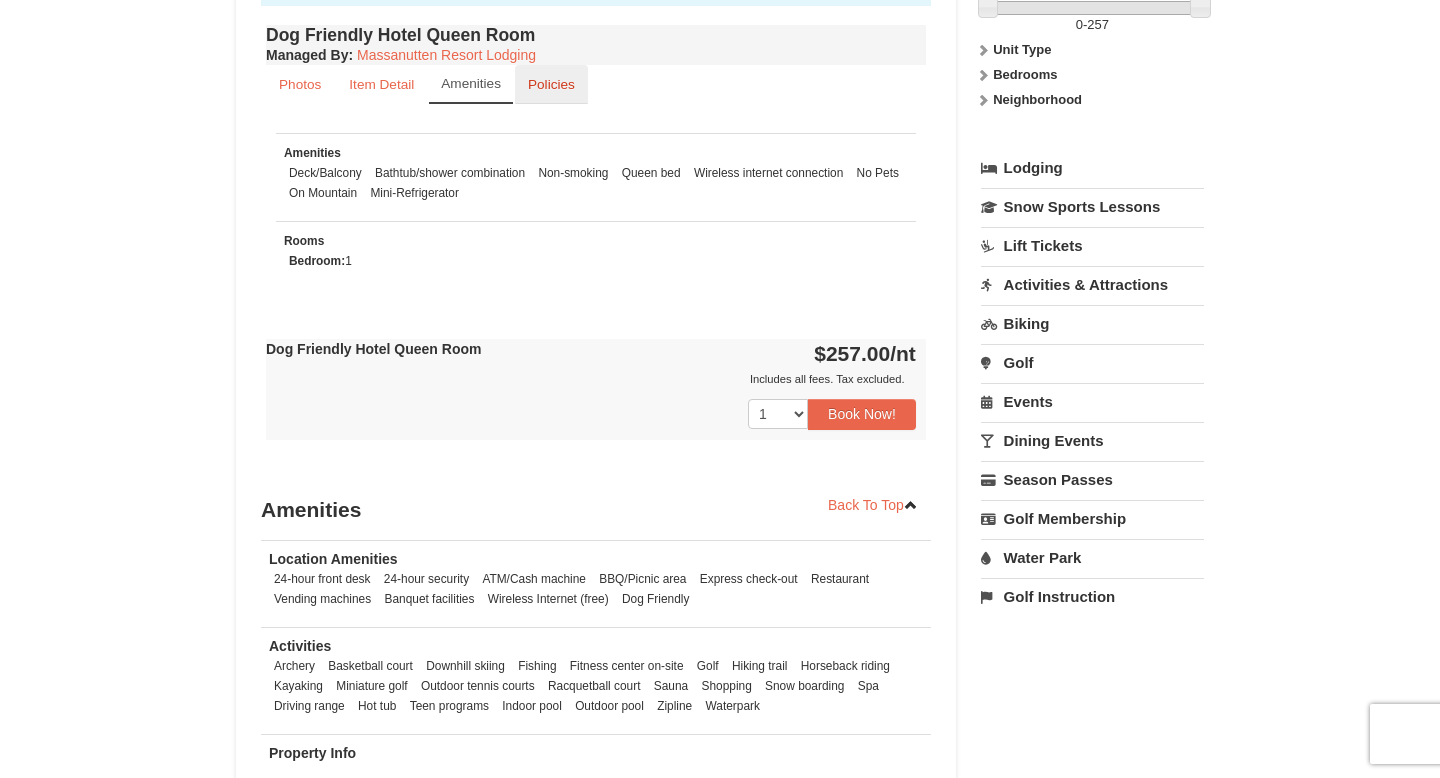 click on "Policies" at bounding box center (551, 84) 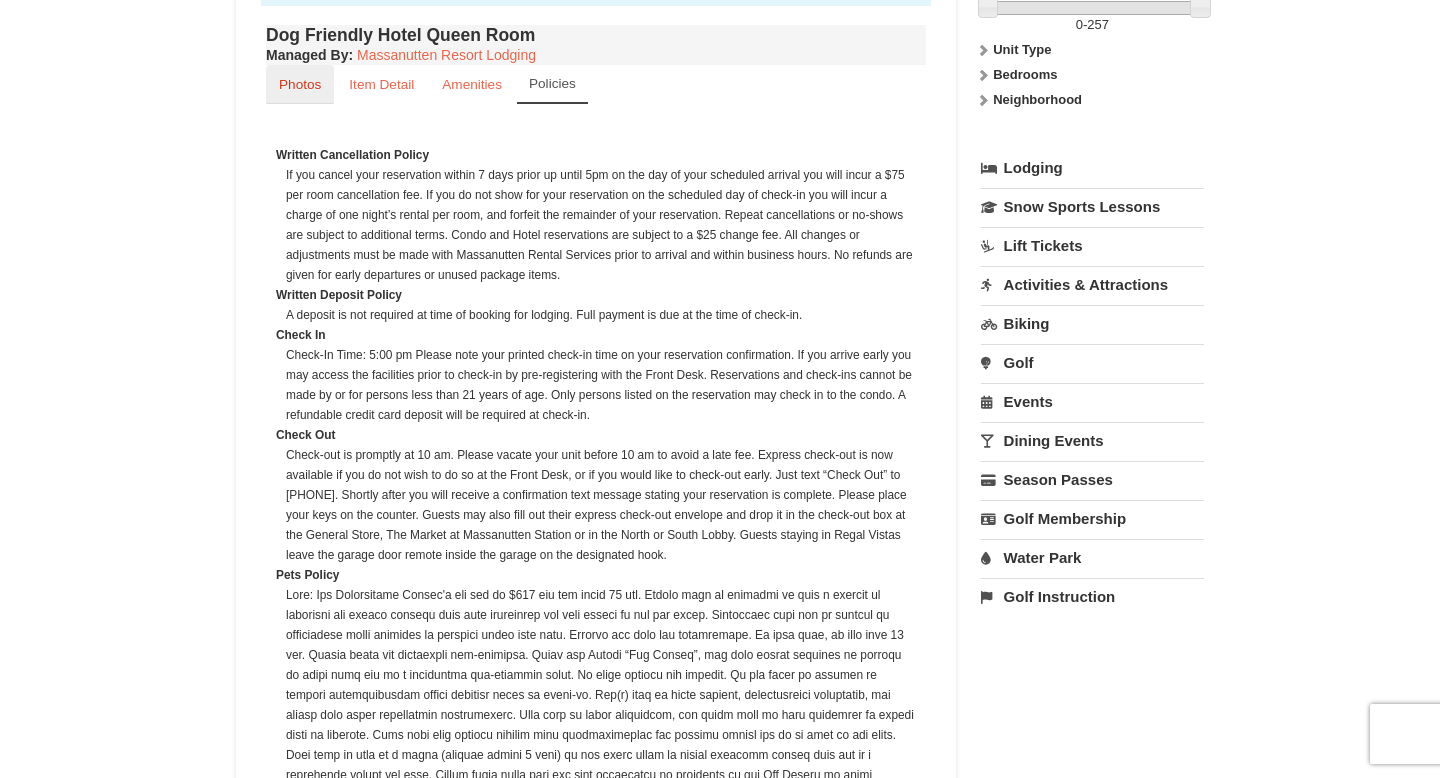 click on "Photos" at bounding box center [300, 84] 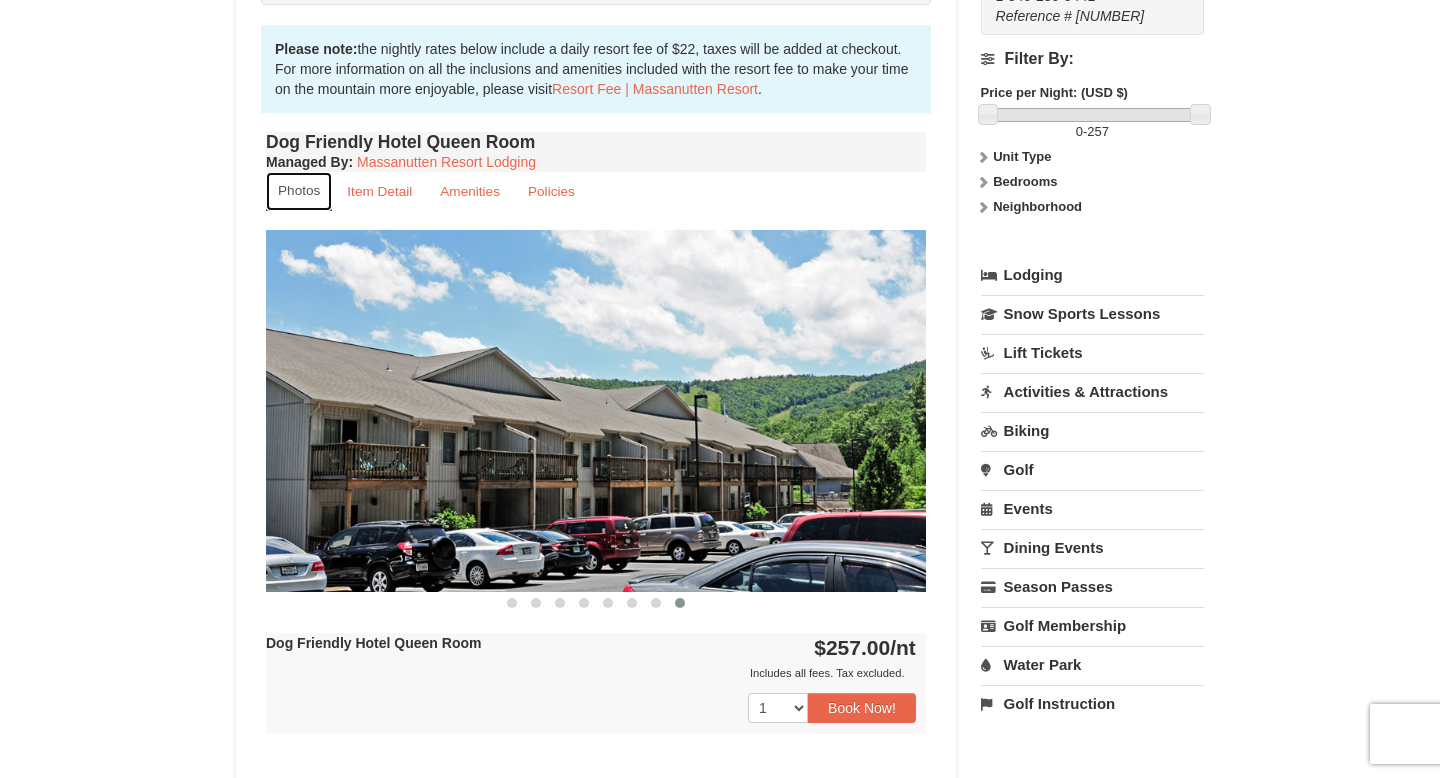 scroll, scrollTop: 610, scrollLeft: 0, axis: vertical 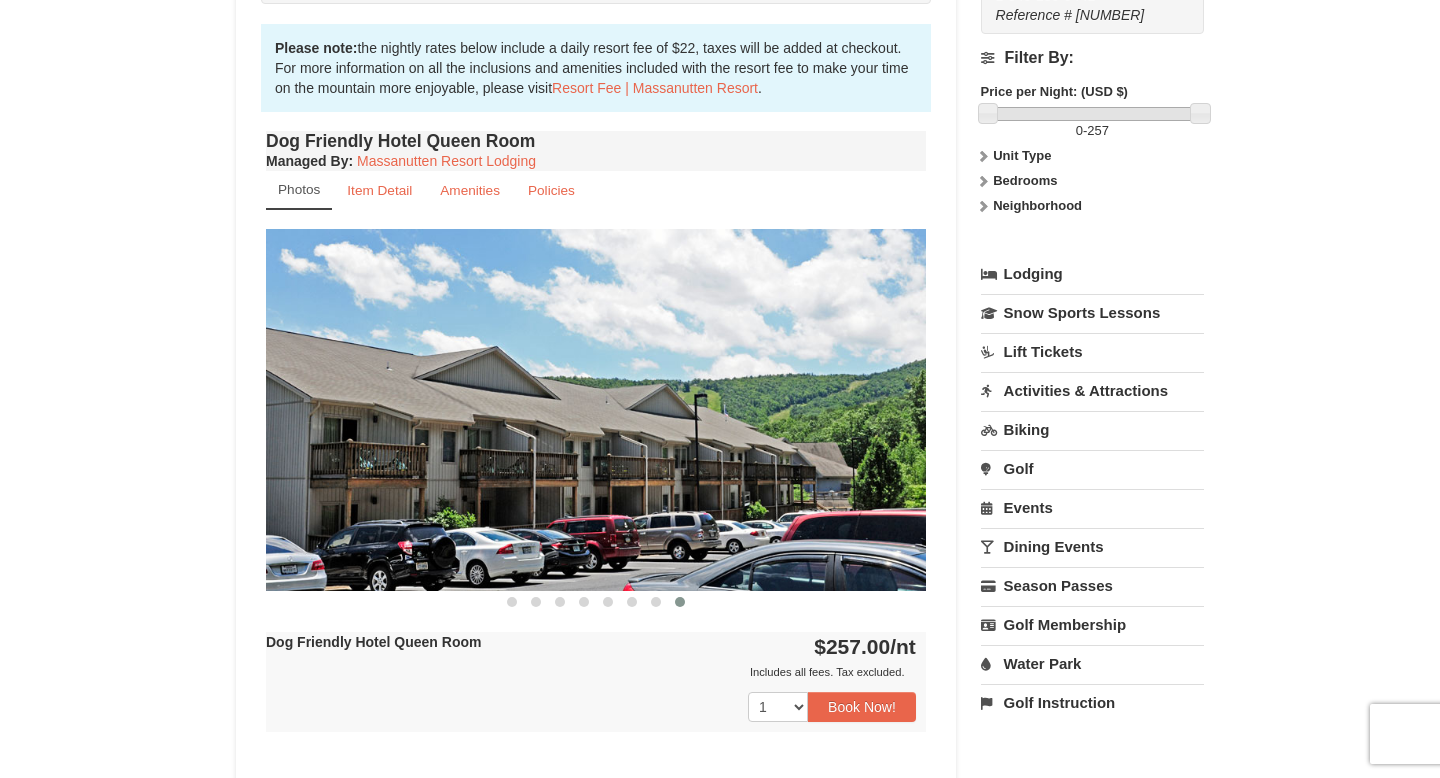 click on "Activities & Attractions" at bounding box center [1092, 390] 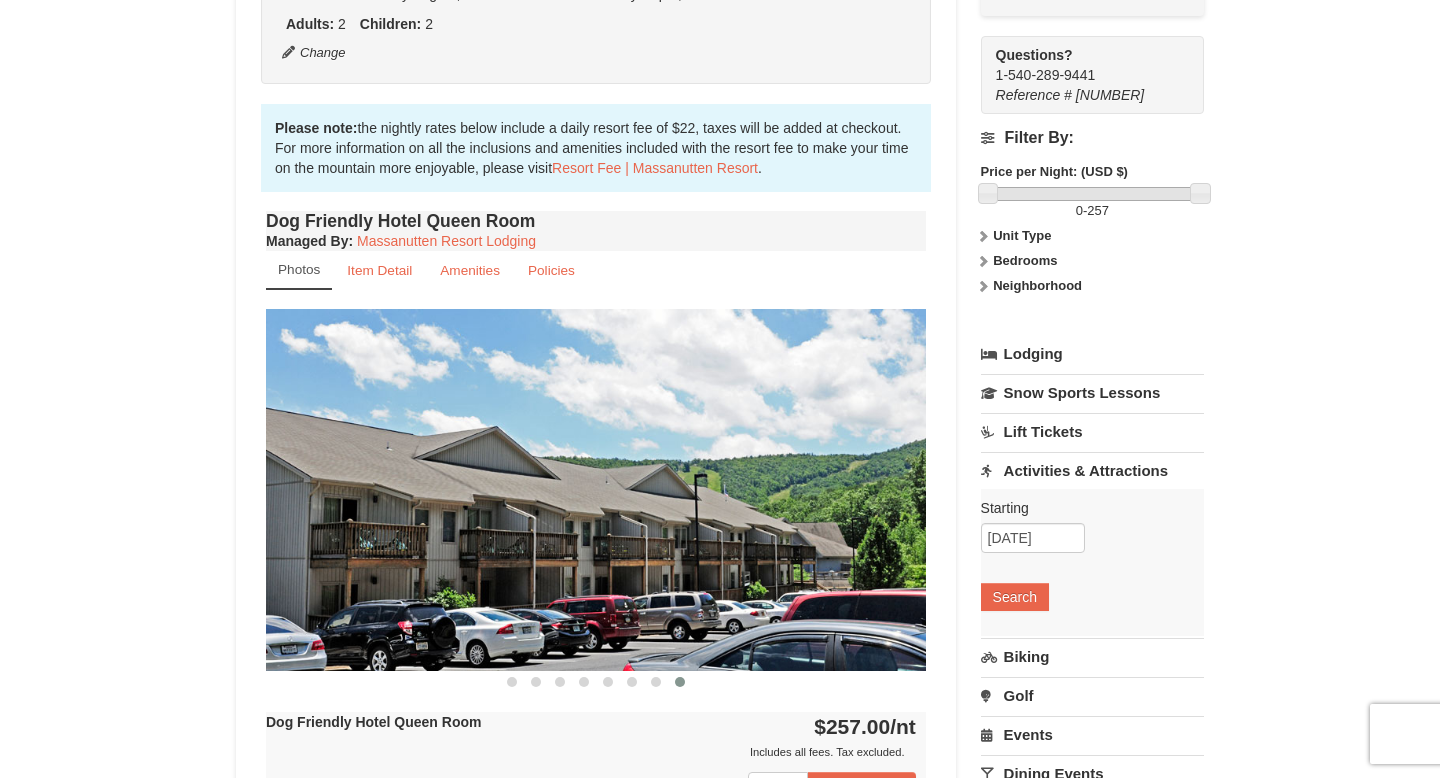 scroll, scrollTop: 541, scrollLeft: 0, axis: vertical 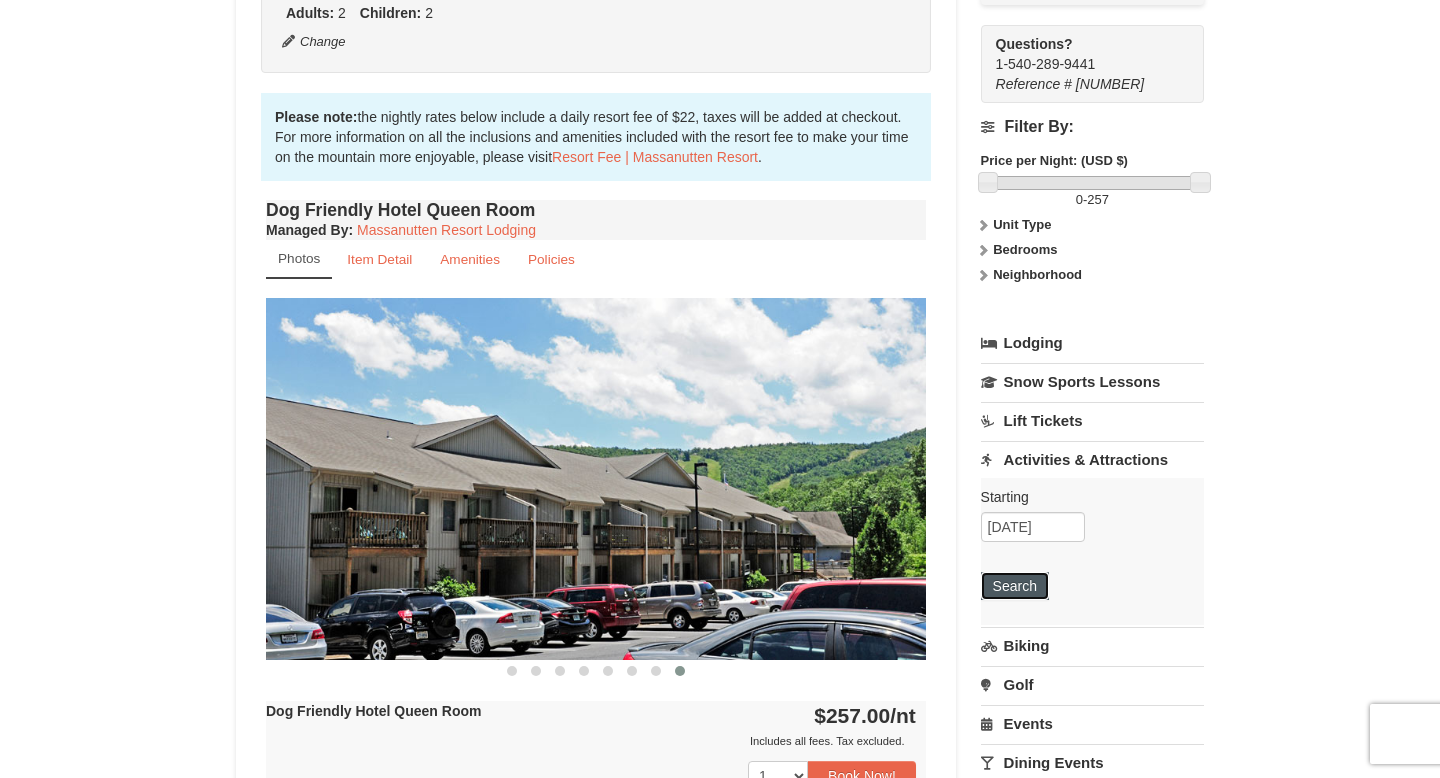 click on "Search" at bounding box center [1015, 586] 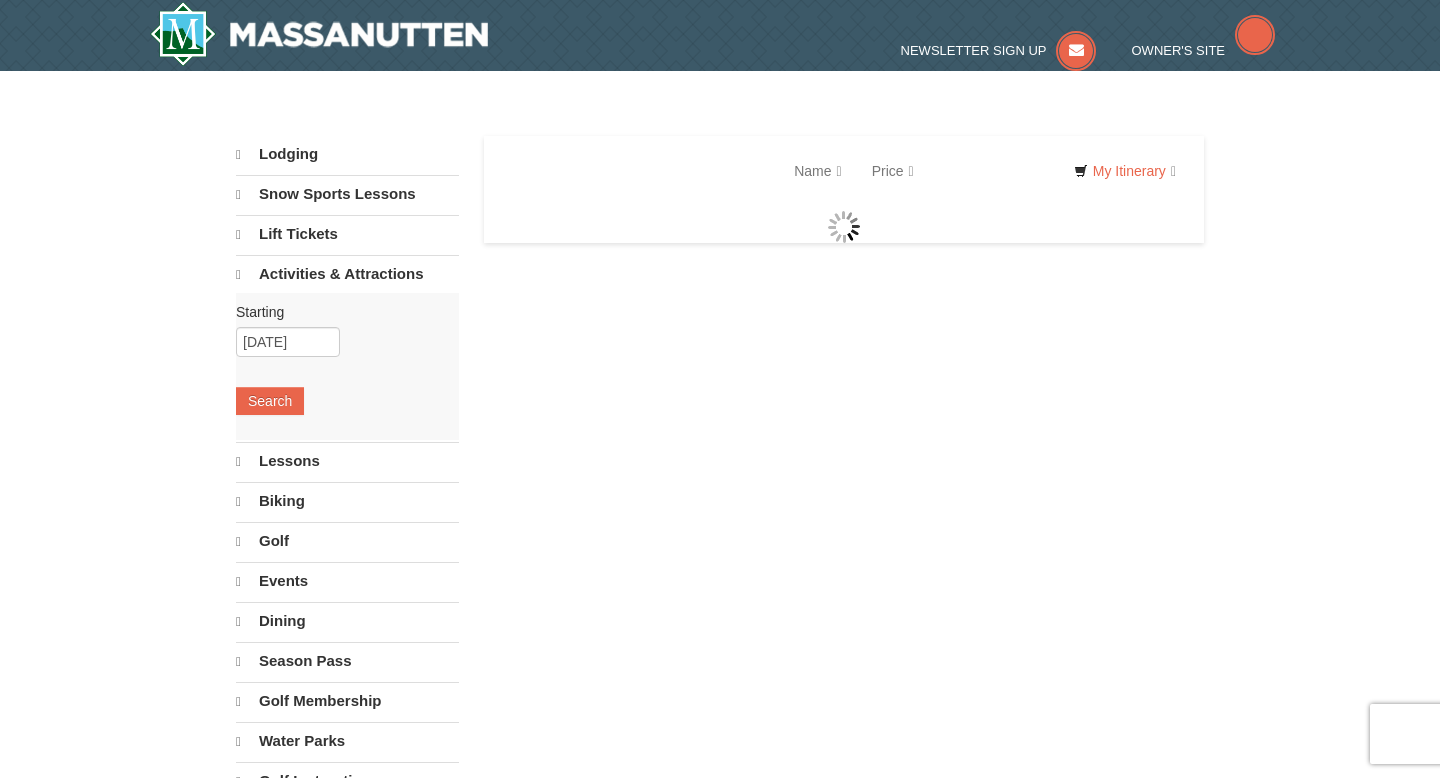 scroll, scrollTop: 0, scrollLeft: 0, axis: both 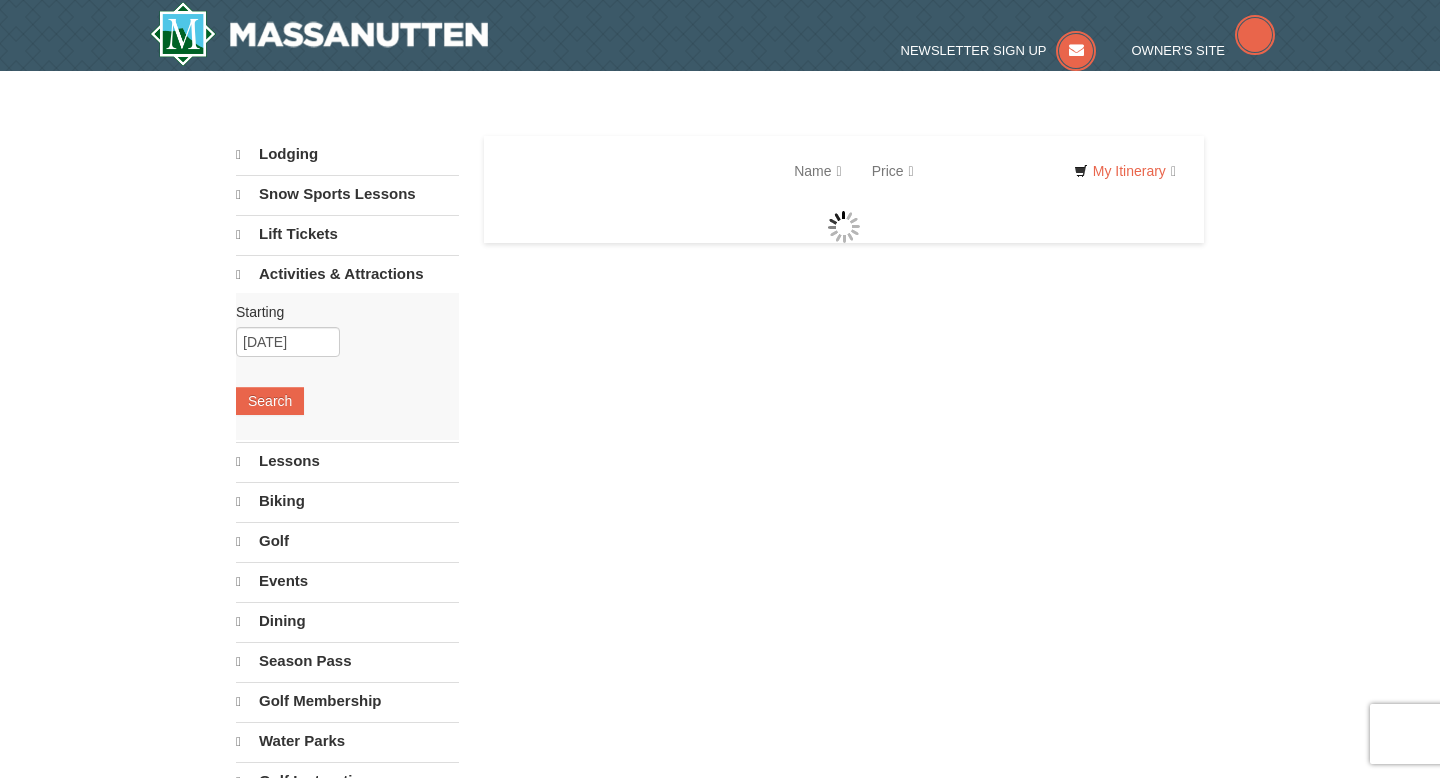 select on "8" 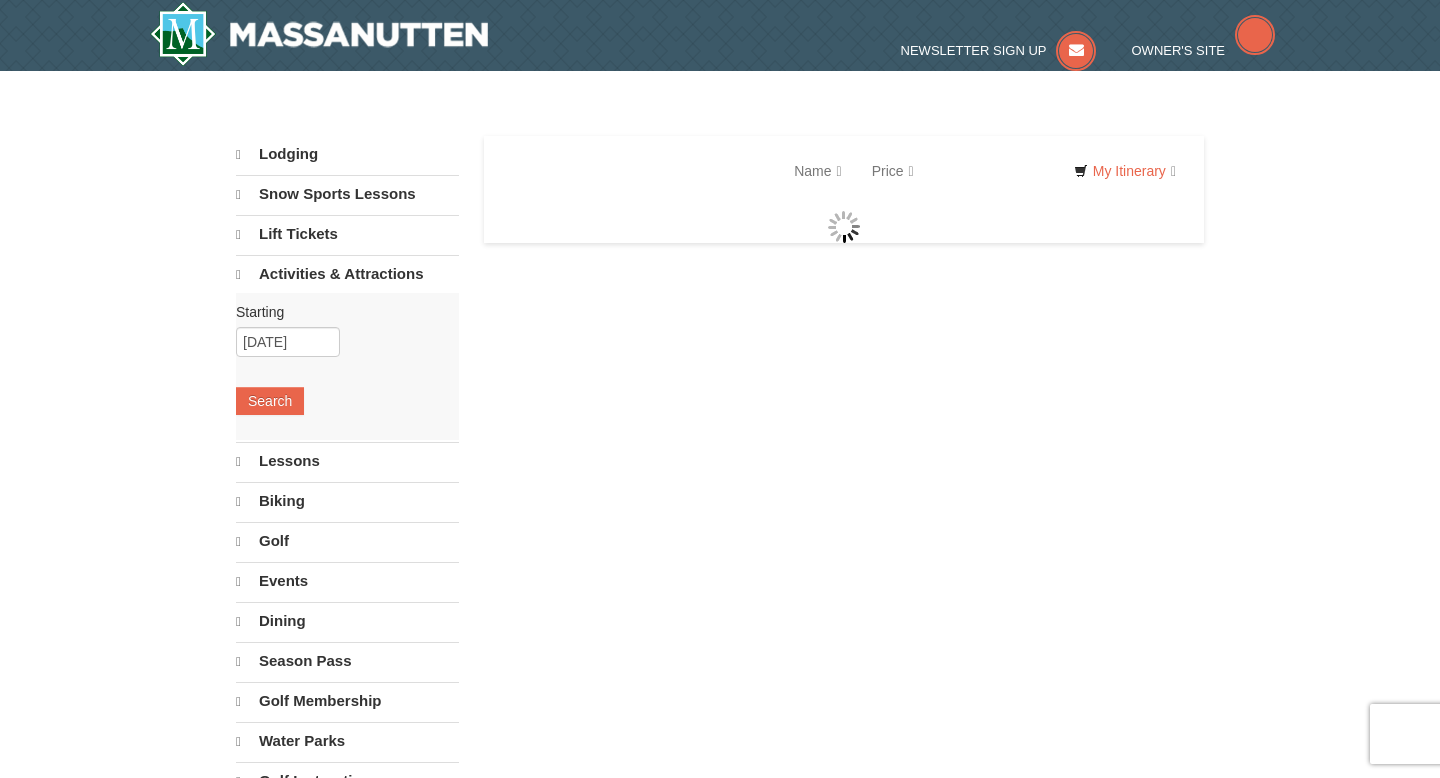 select on "8" 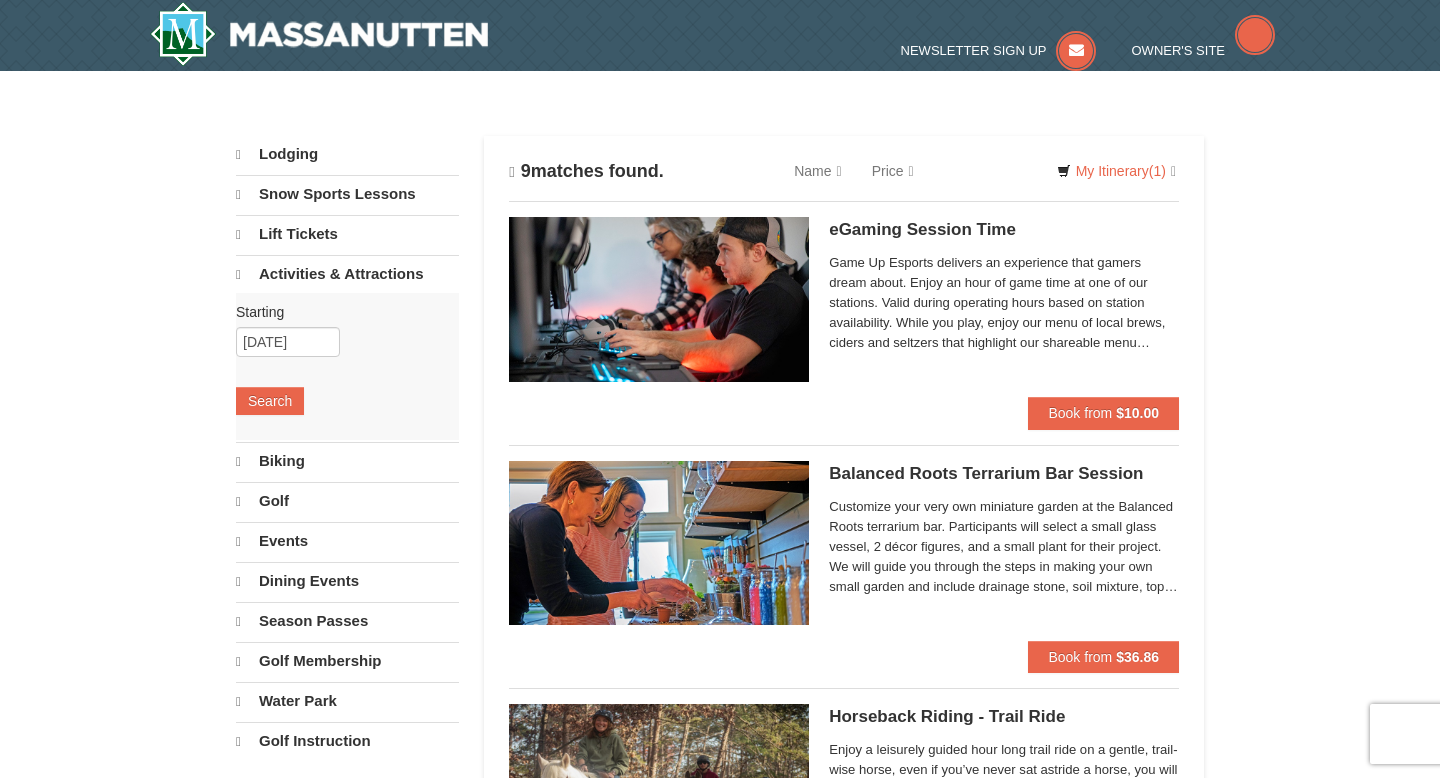 scroll, scrollTop: 0, scrollLeft: 0, axis: both 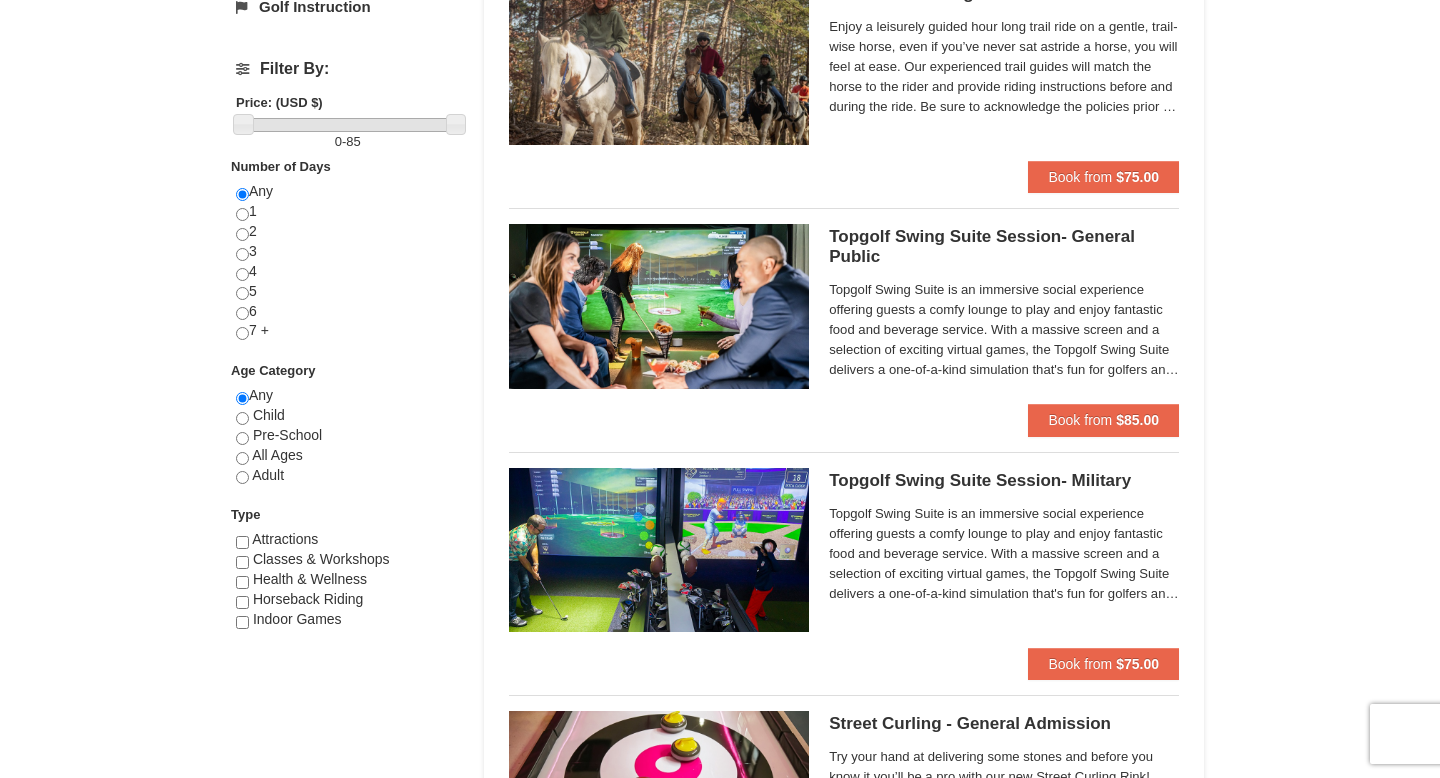 click at bounding box center (659, 306) 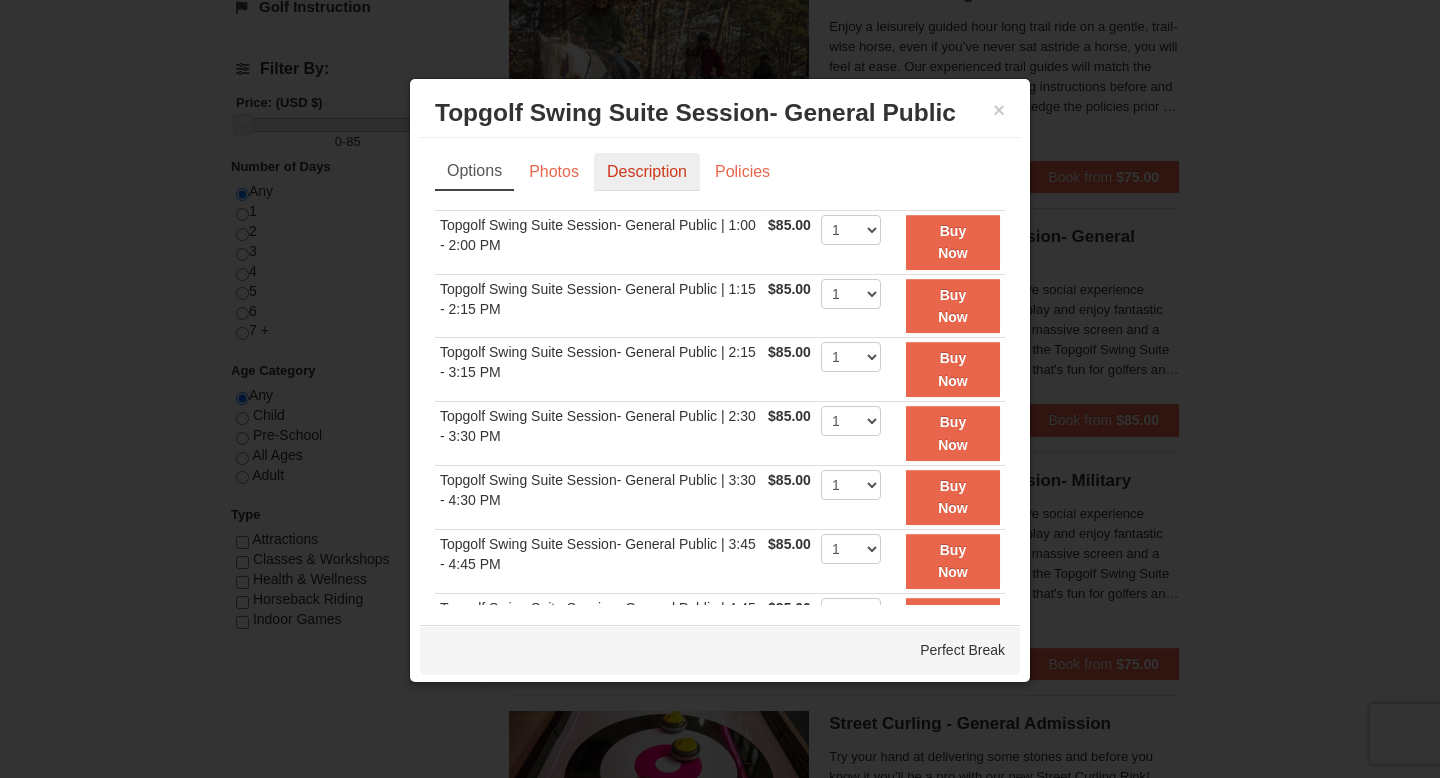 click on "Description" at bounding box center [647, 172] 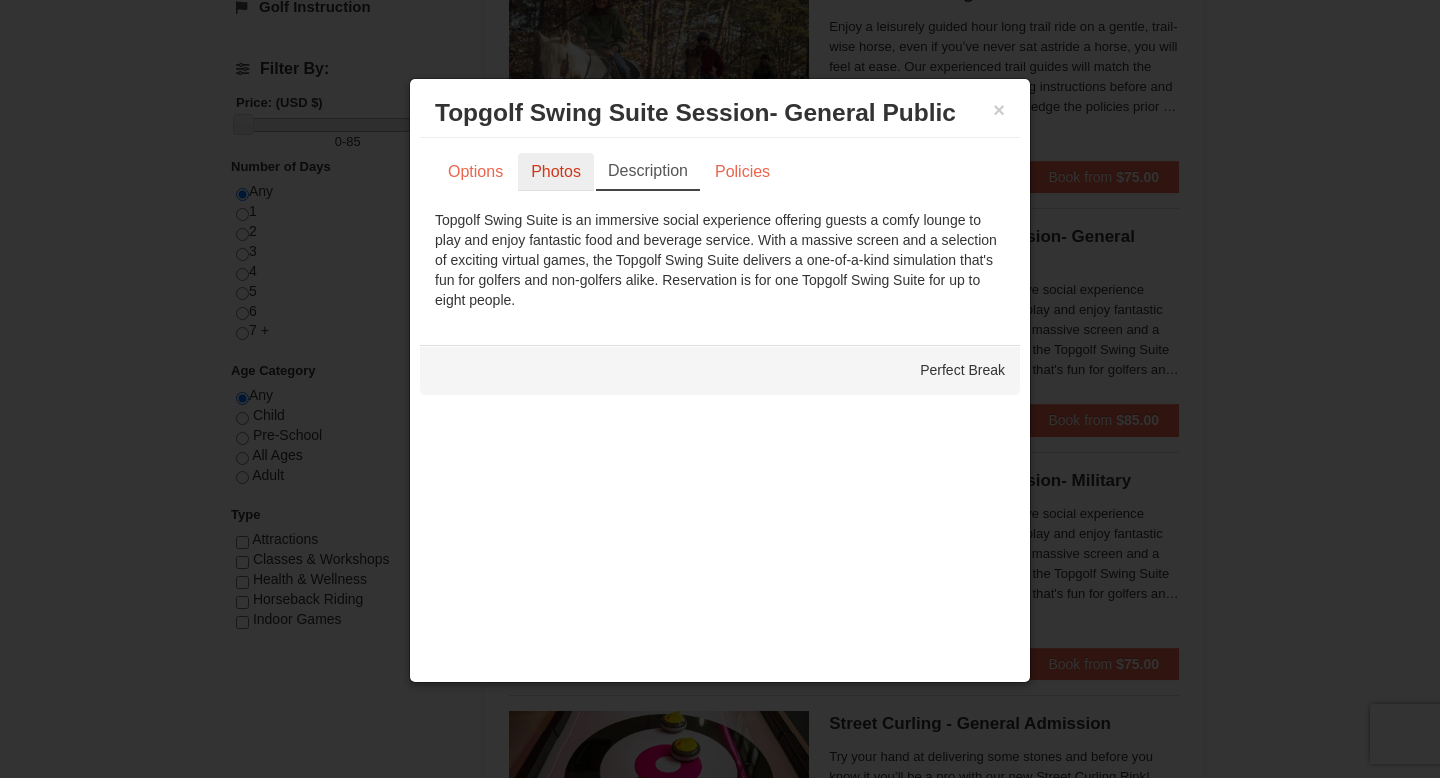 click on "Photos" at bounding box center [556, 172] 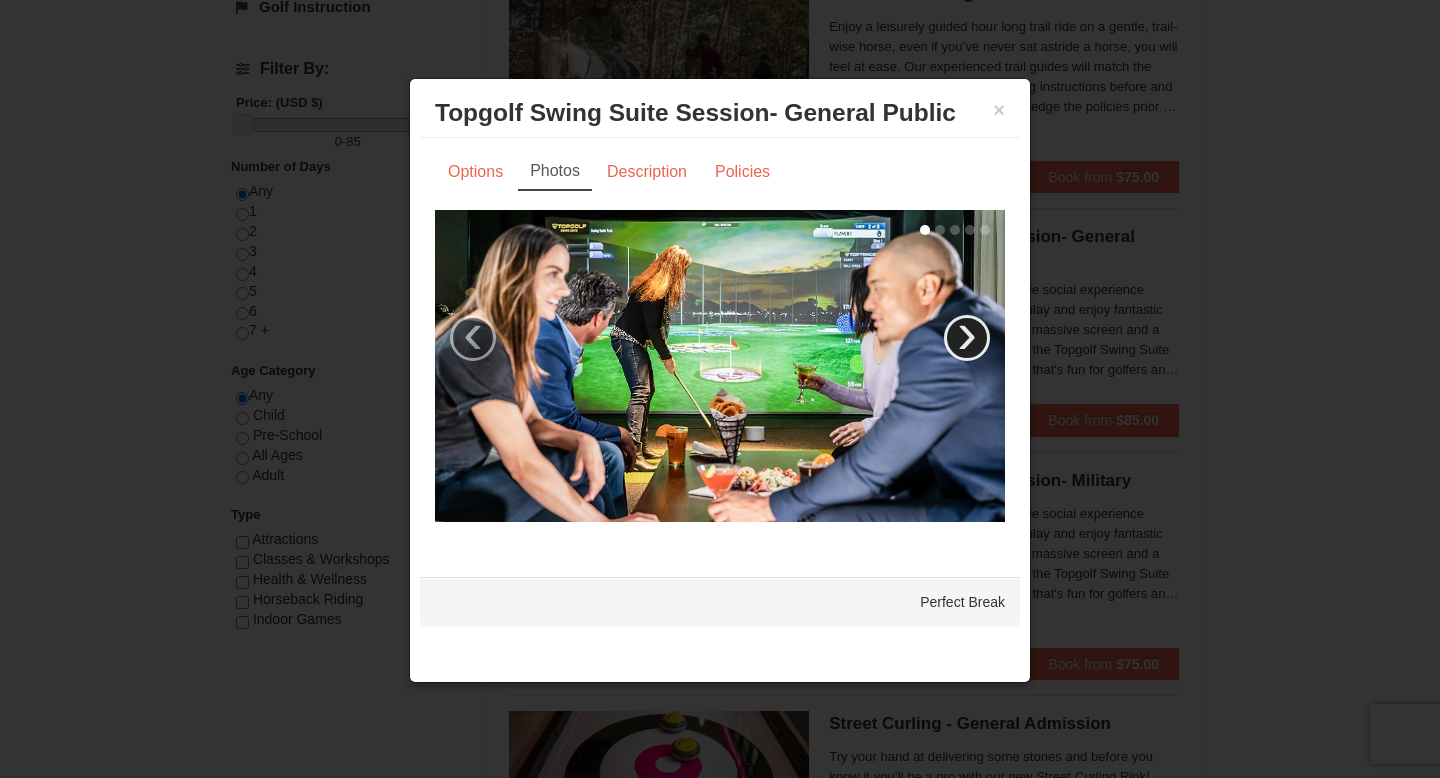 click on "›" at bounding box center (967, 338) 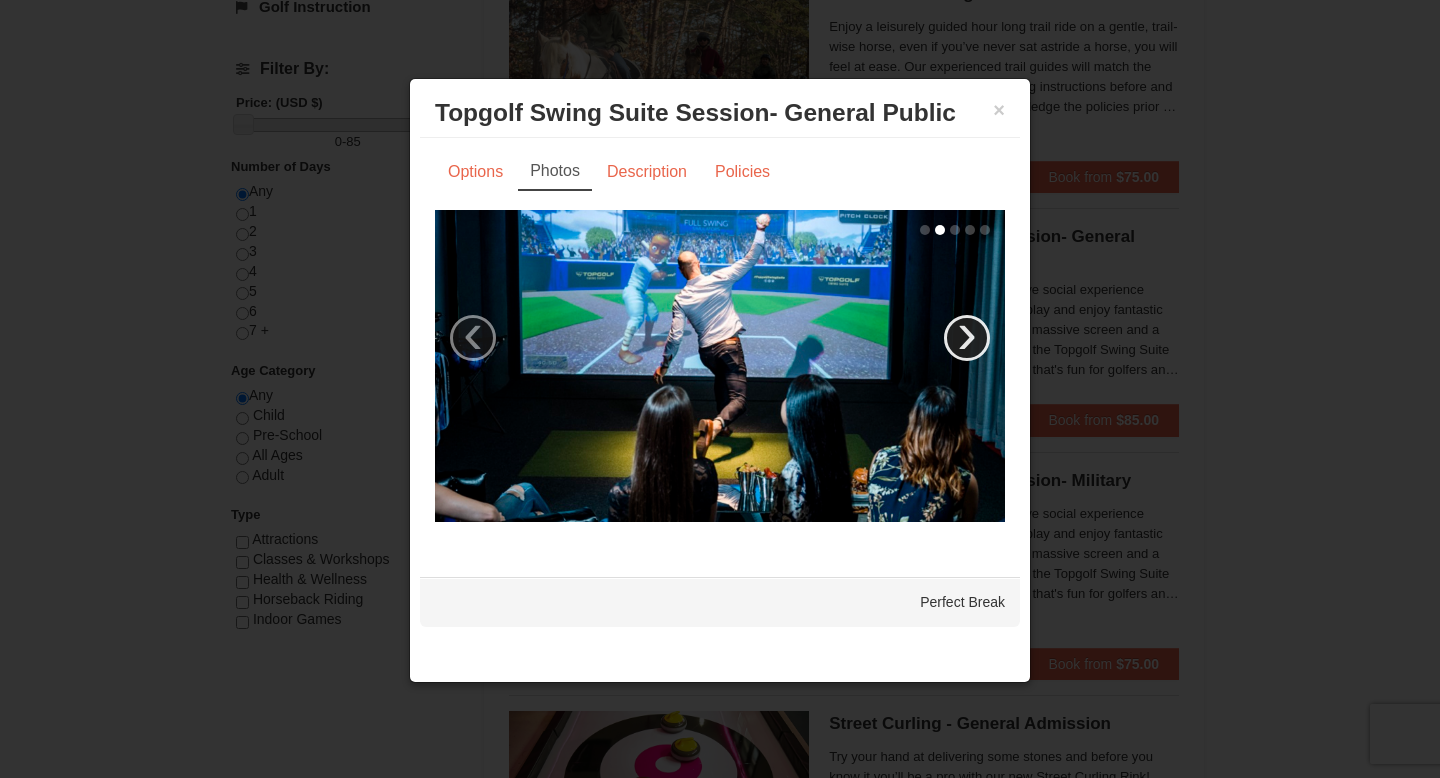 click on "›" at bounding box center (967, 338) 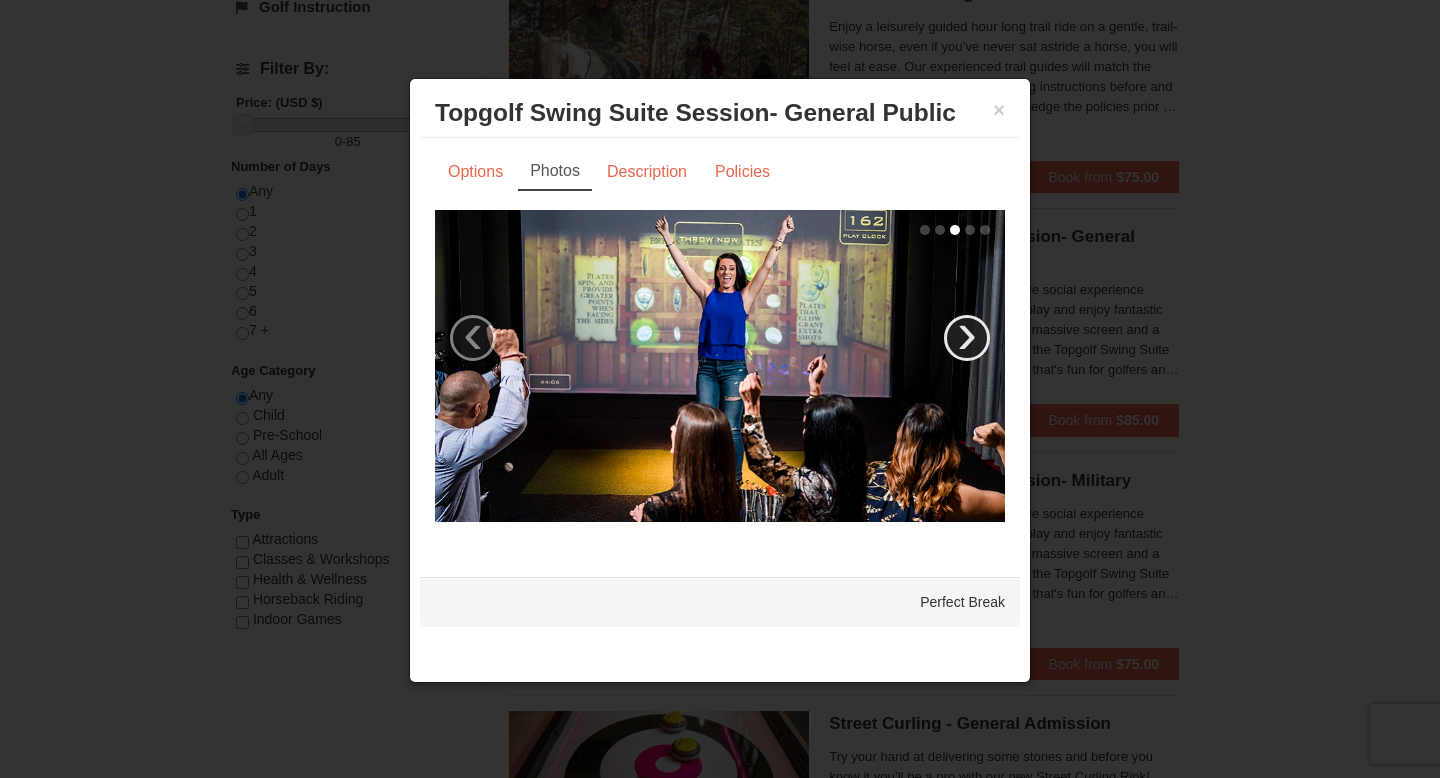 click on "›" at bounding box center (967, 338) 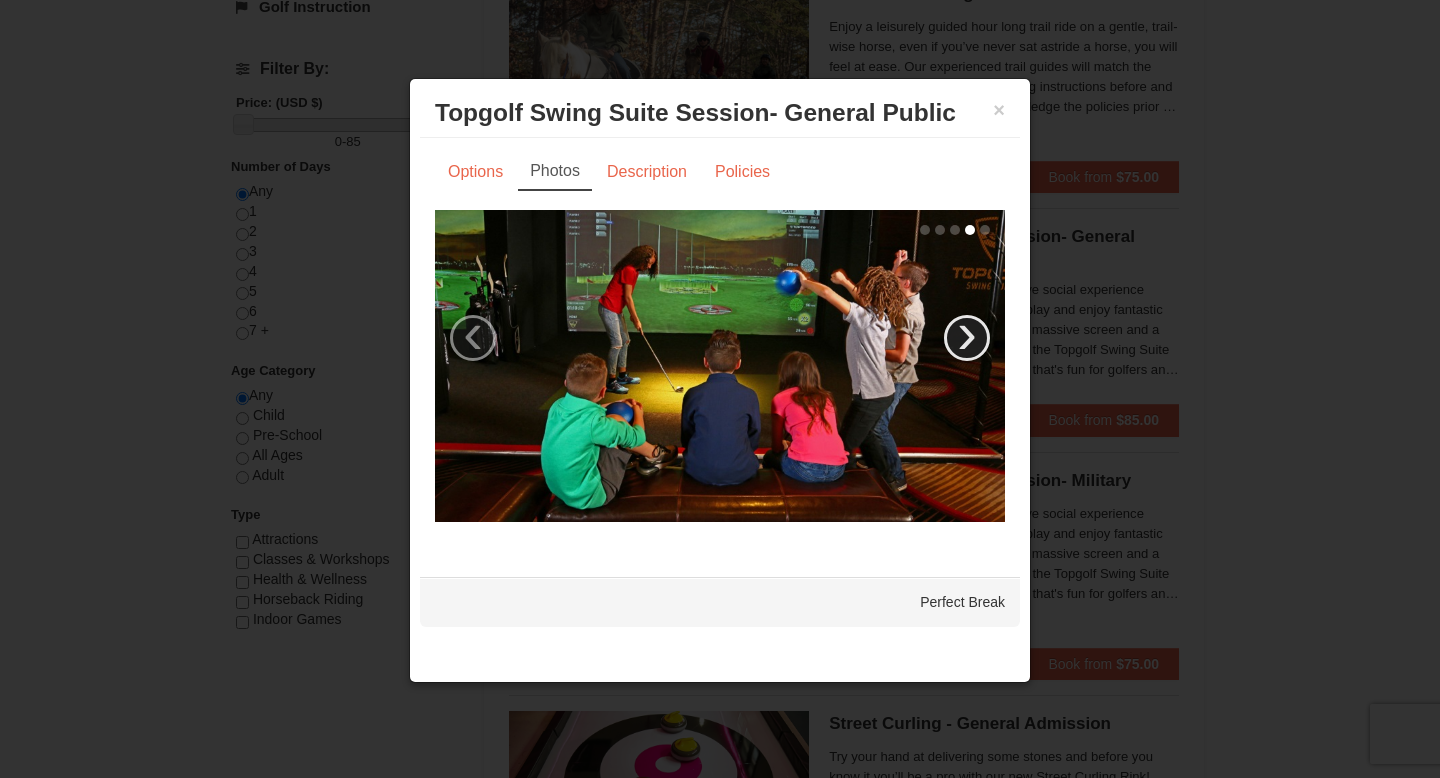 click on "›" at bounding box center [967, 338] 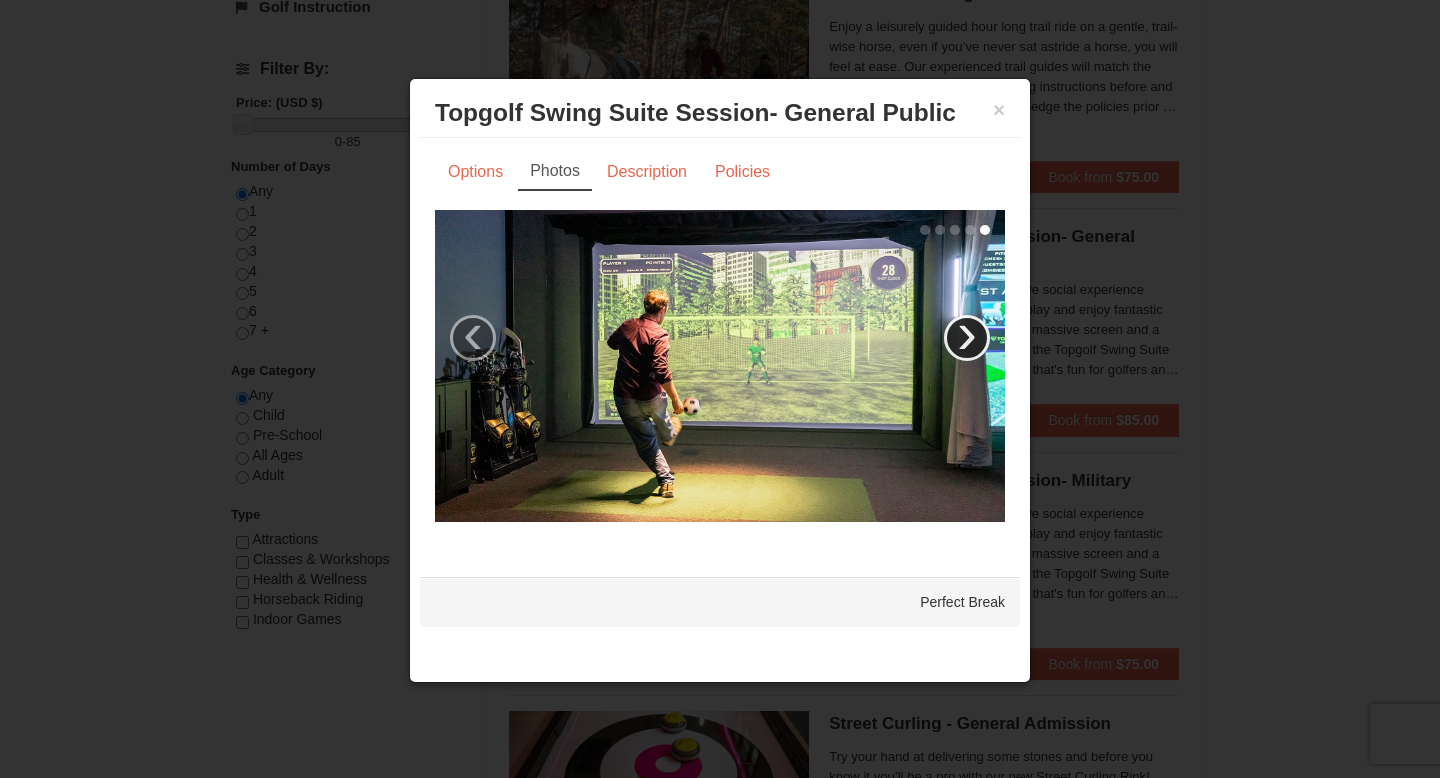click on "›" at bounding box center [967, 338] 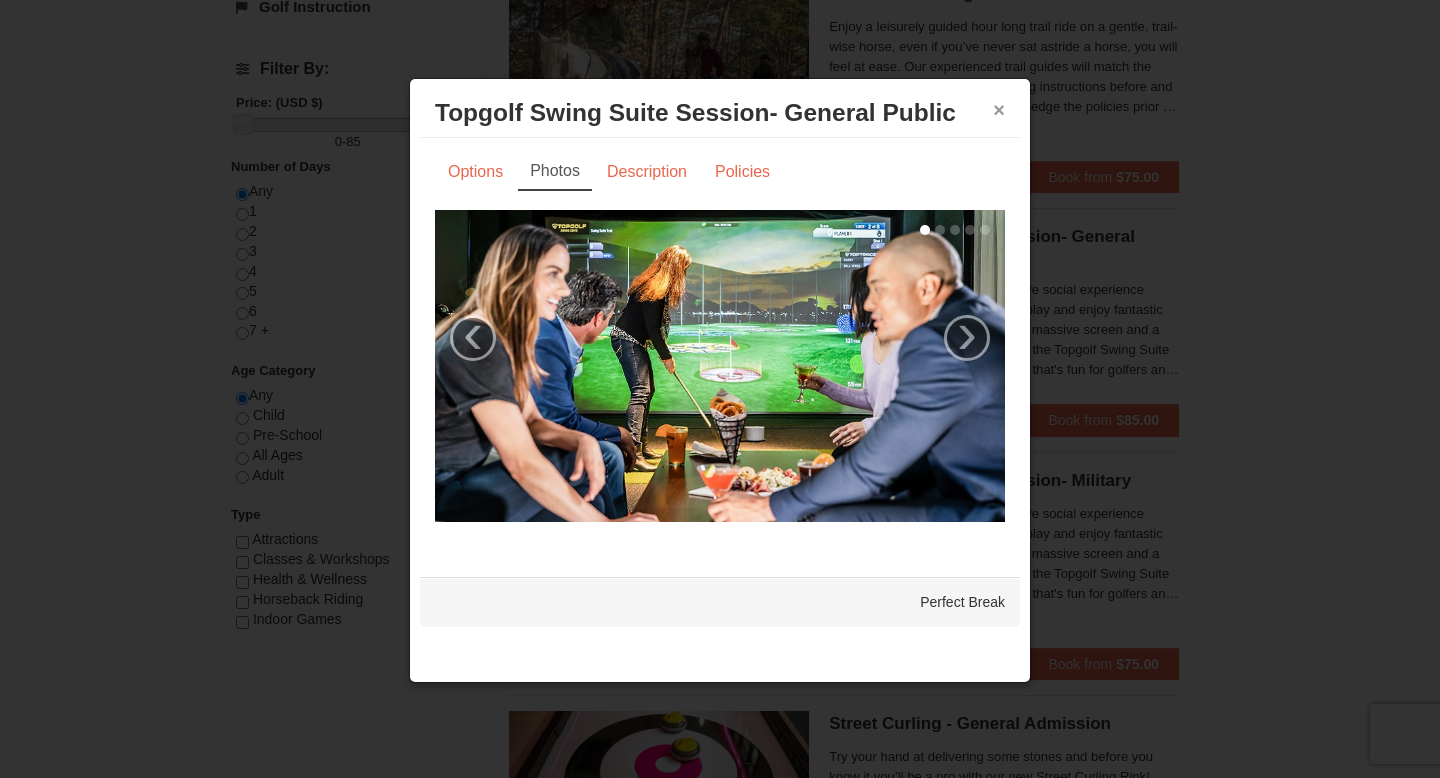 click on "×" at bounding box center (999, 110) 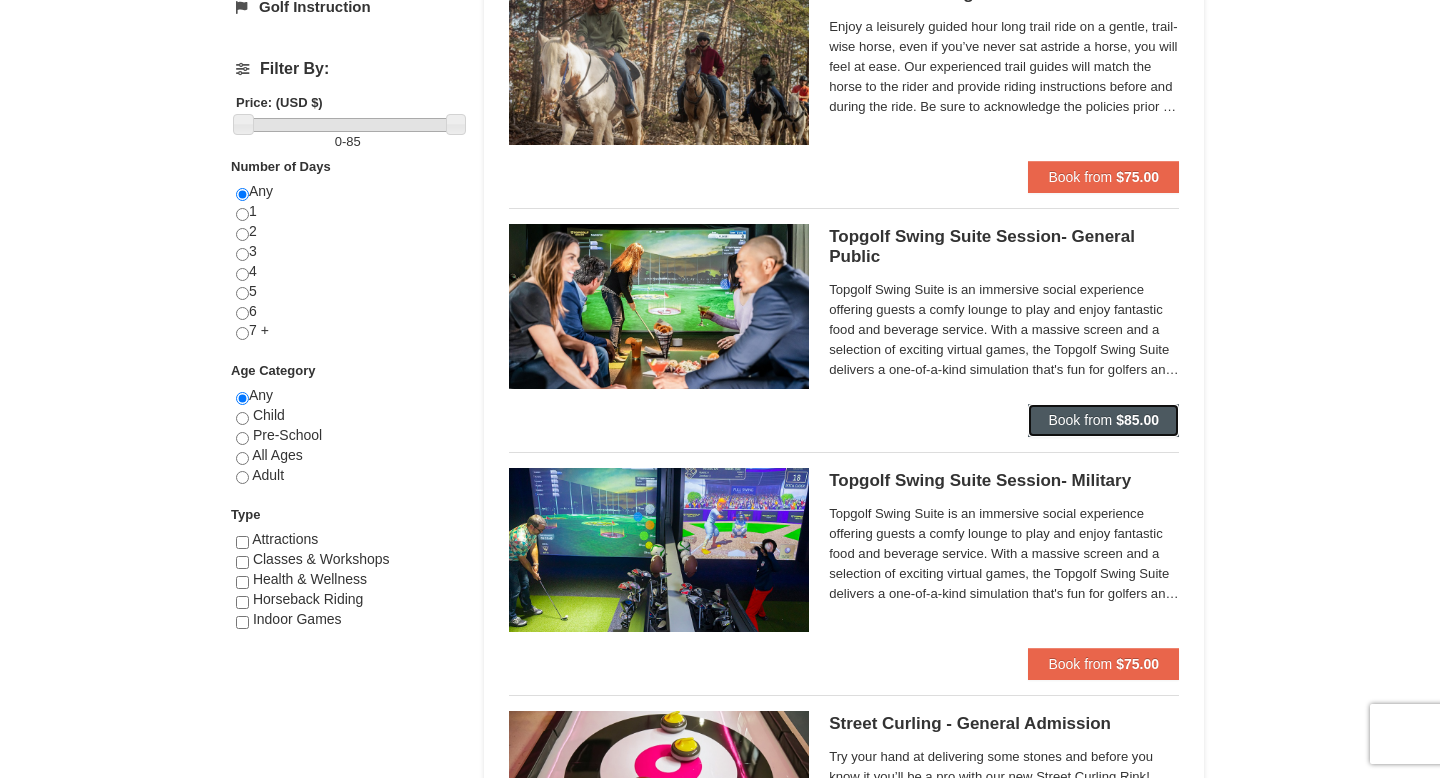 click on "Book from" at bounding box center (1080, 420) 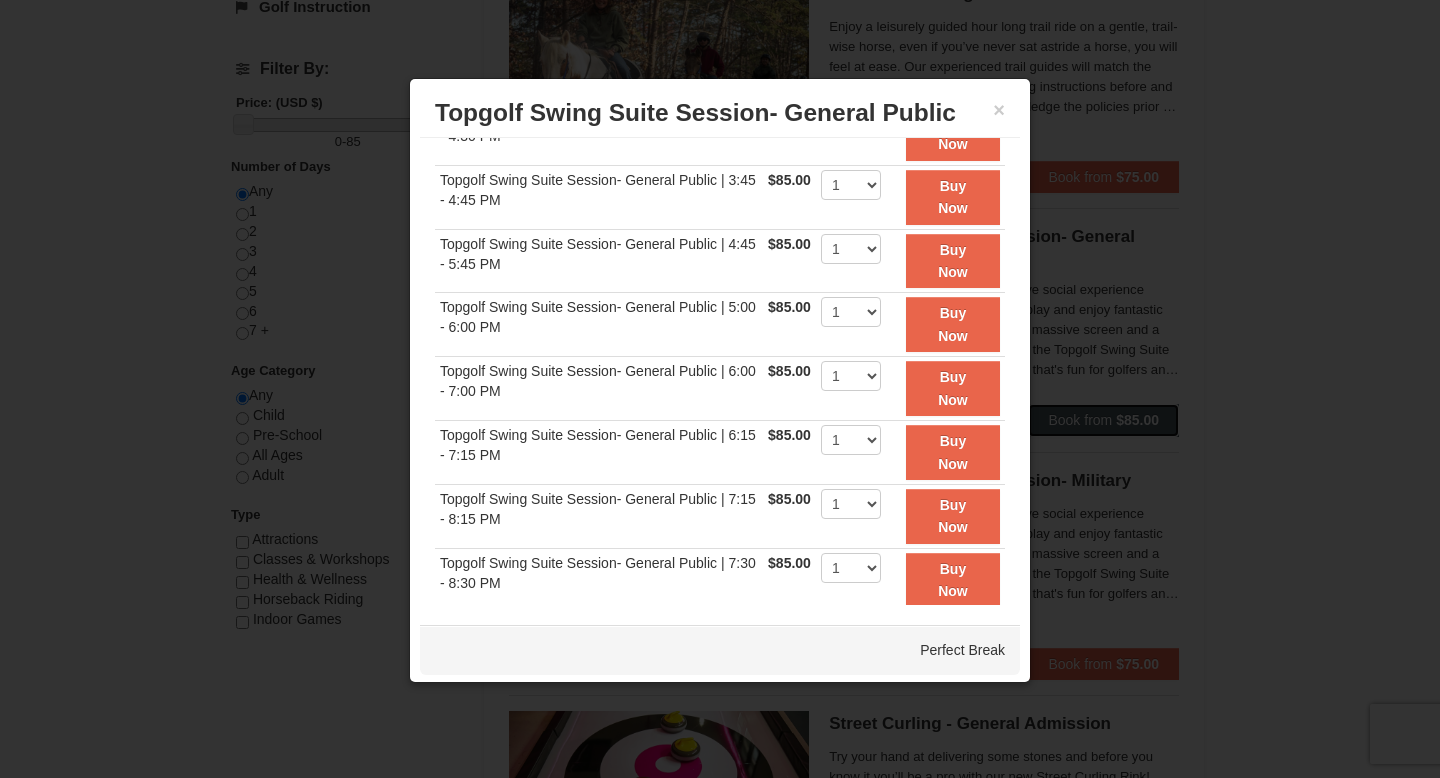 scroll, scrollTop: 404, scrollLeft: 0, axis: vertical 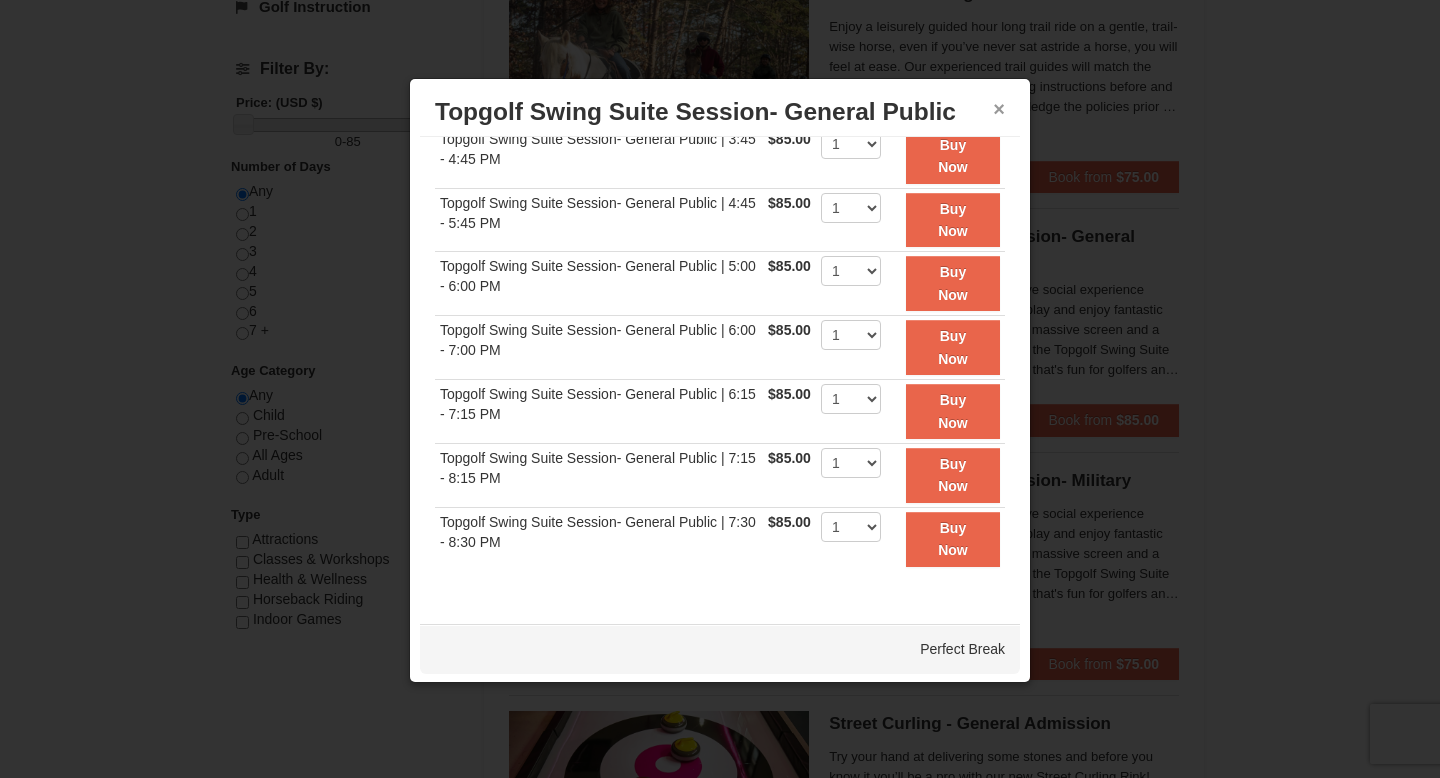 click on "×" at bounding box center [999, 109] 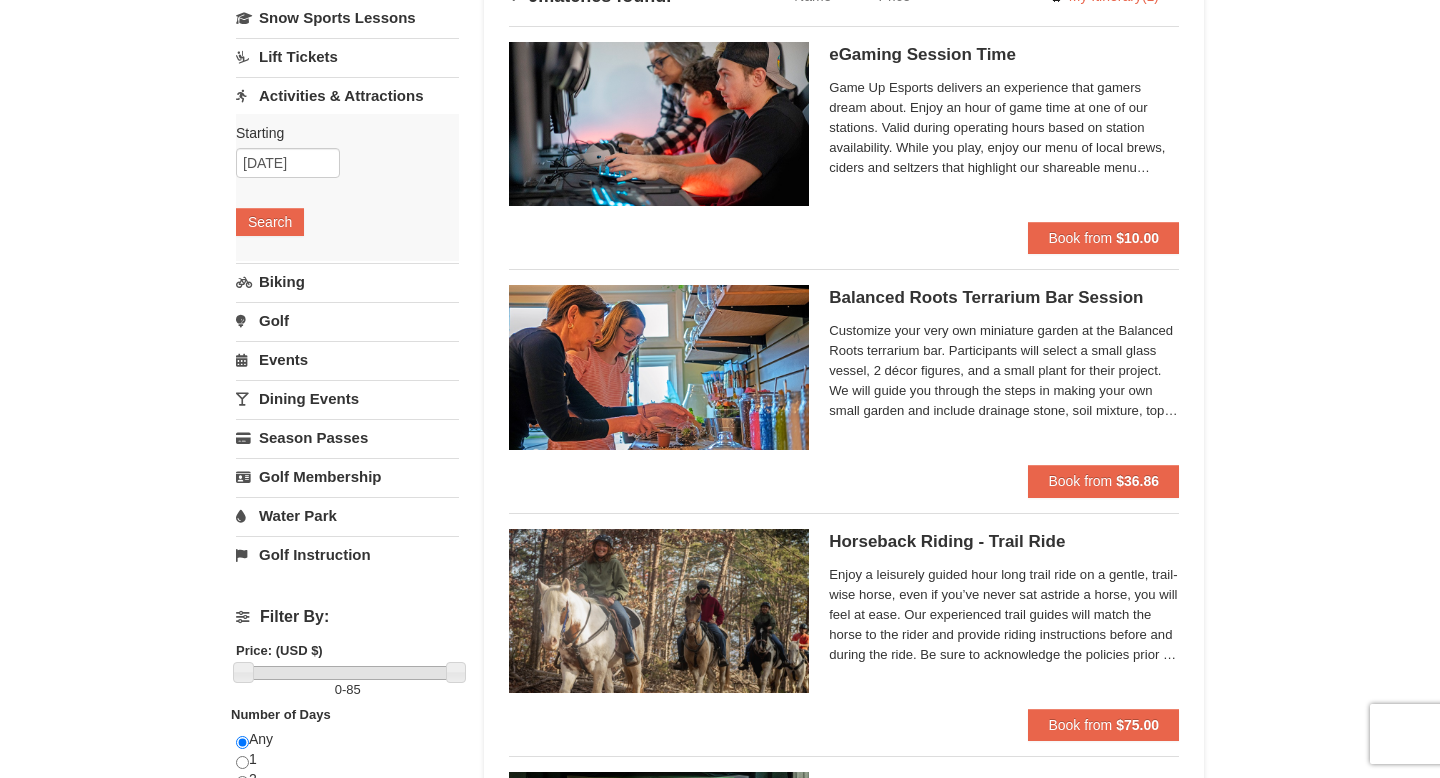 scroll, scrollTop: 169, scrollLeft: 0, axis: vertical 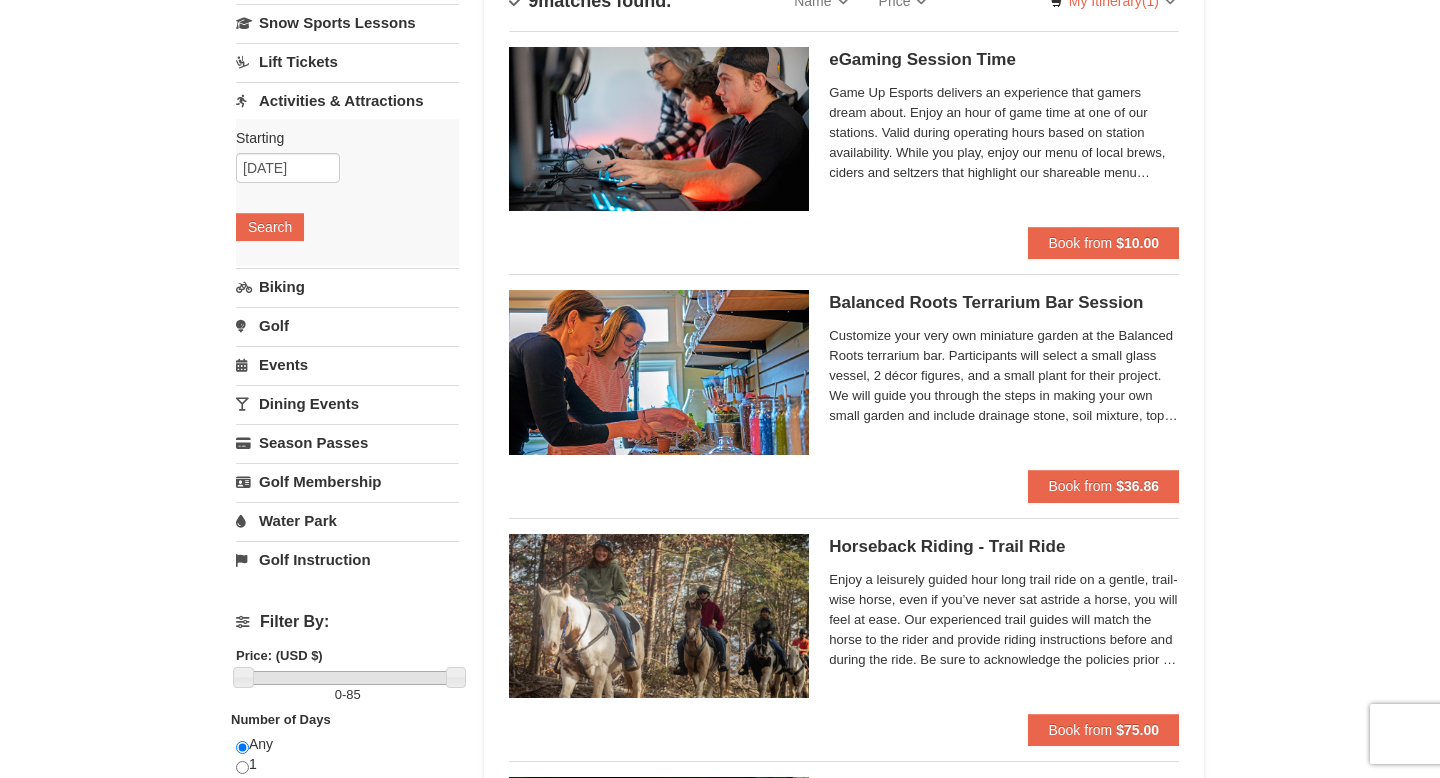 click on "Water Park" at bounding box center (347, 520) 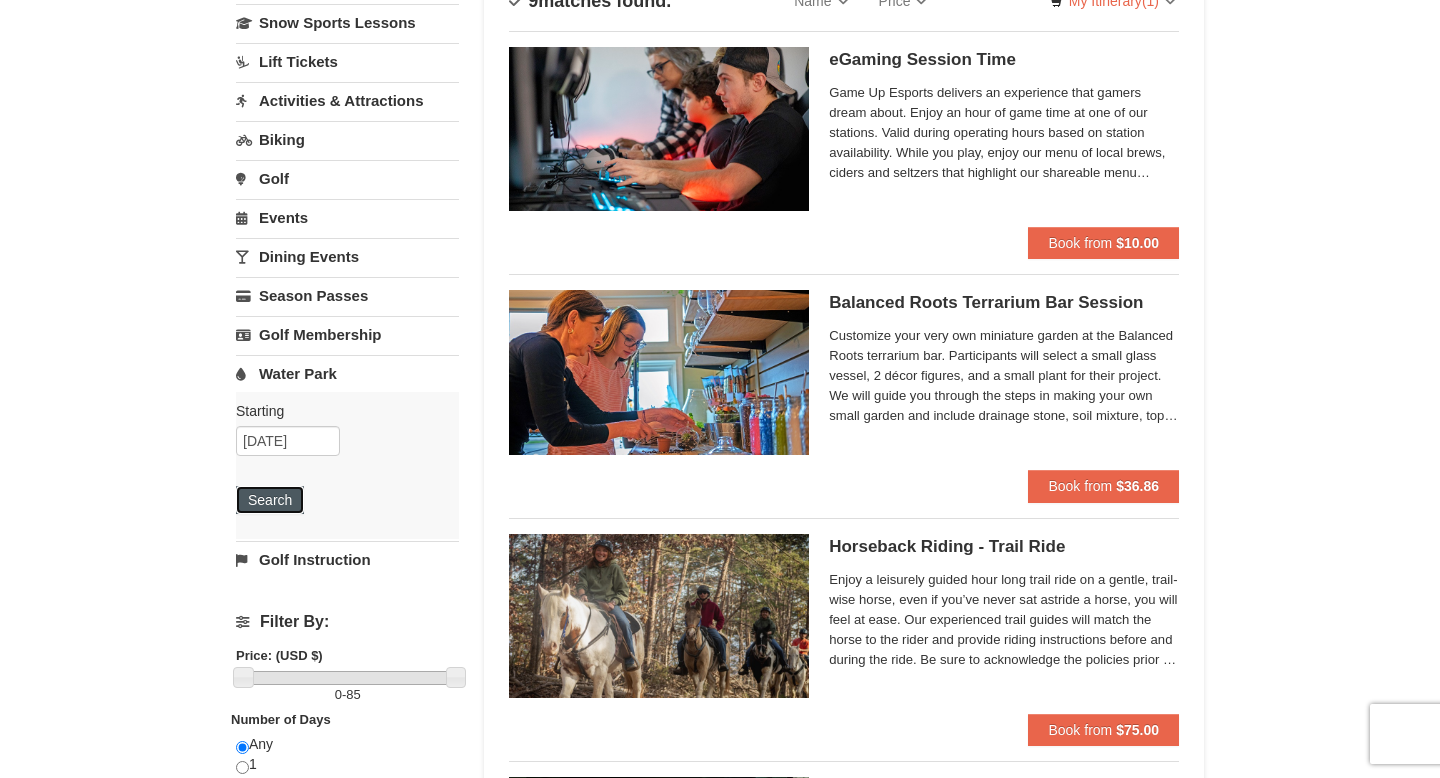 click on "Search" at bounding box center [270, 500] 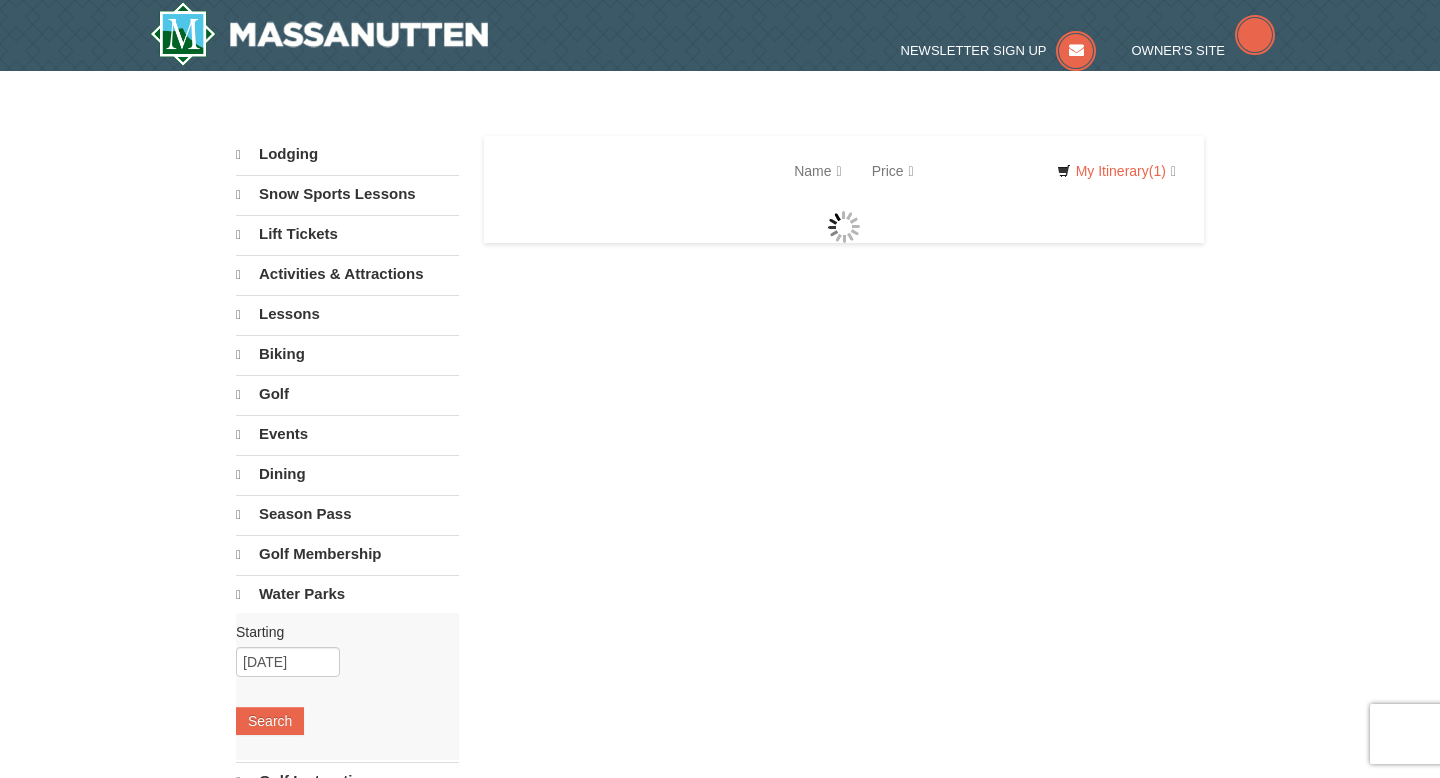 scroll, scrollTop: 0, scrollLeft: 0, axis: both 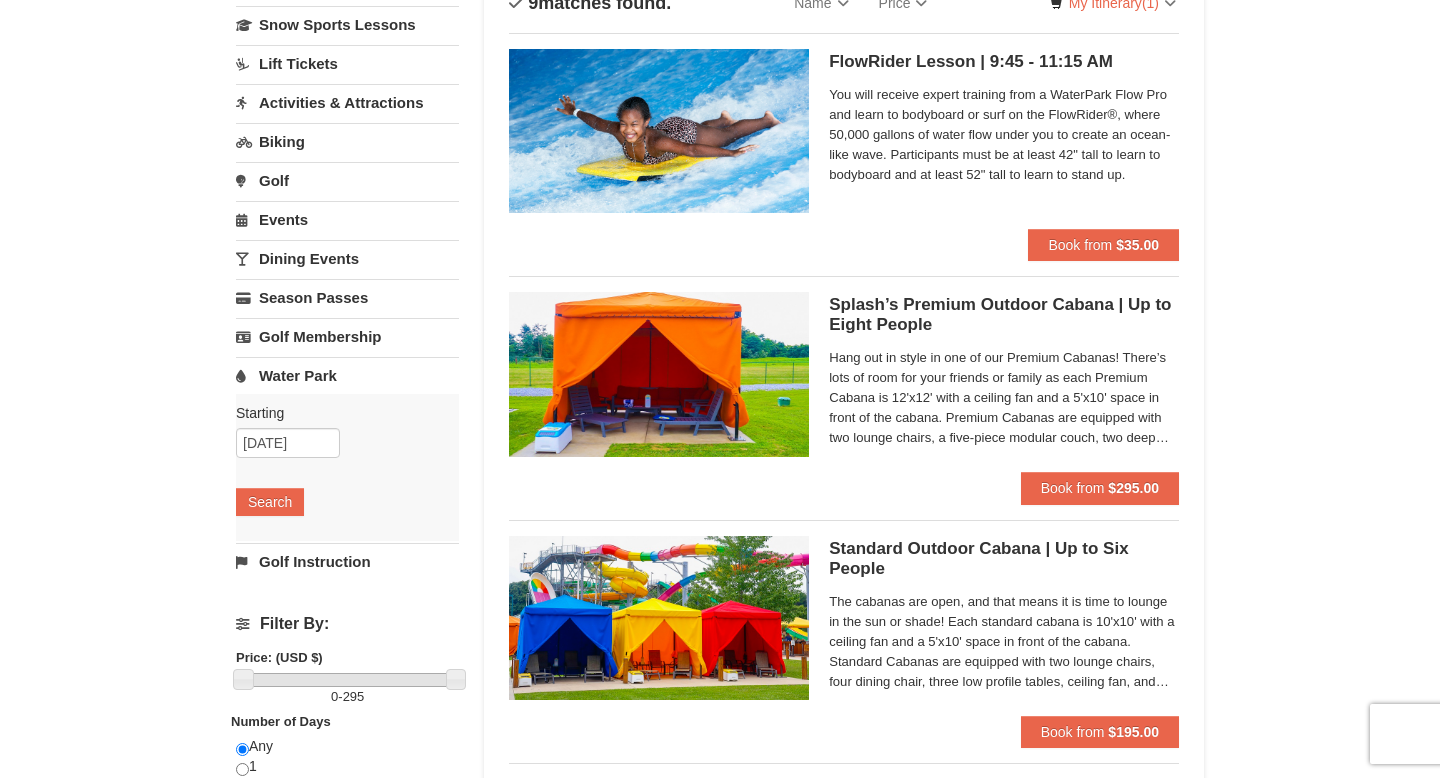 click on "Dining Events" at bounding box center (347, 258) 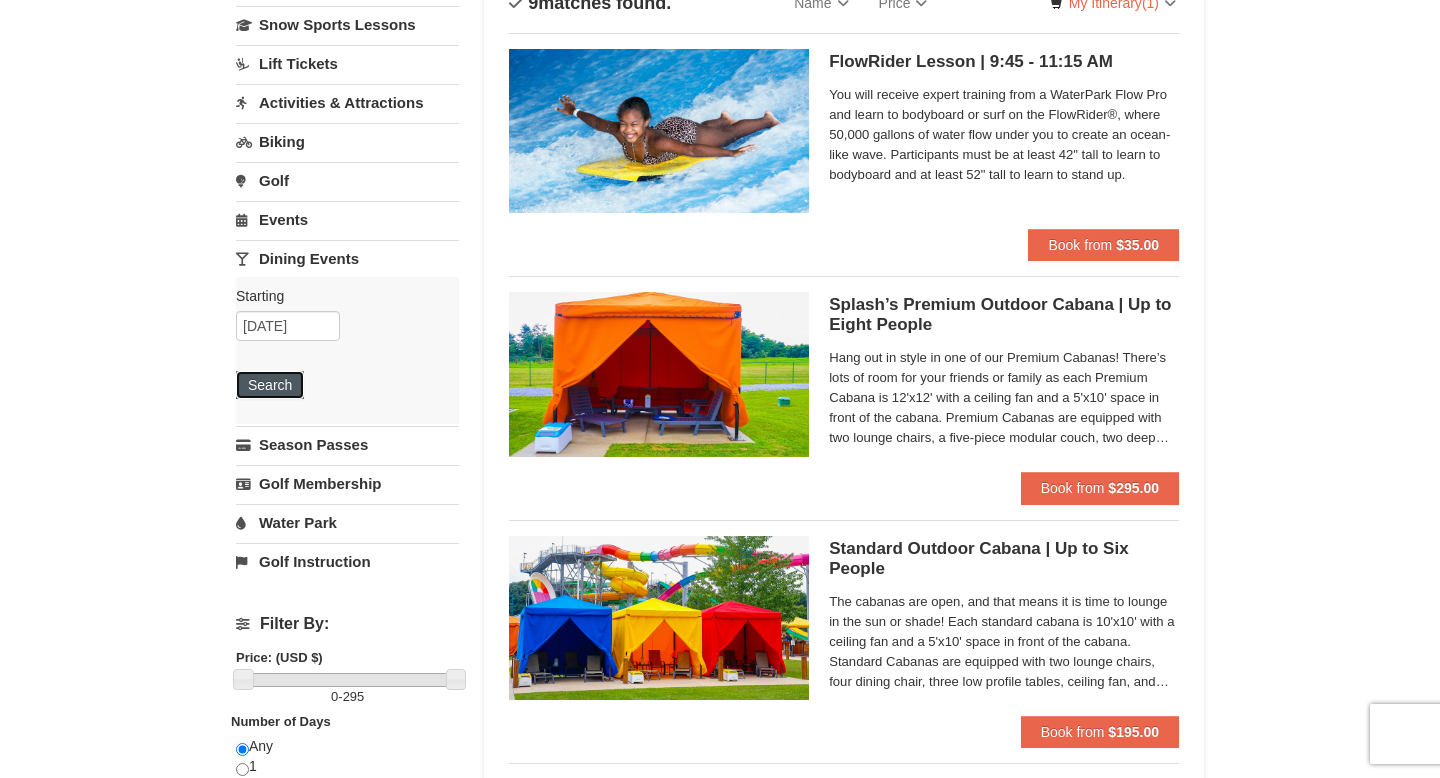 click on "Search" at bounding box center (270, 385) 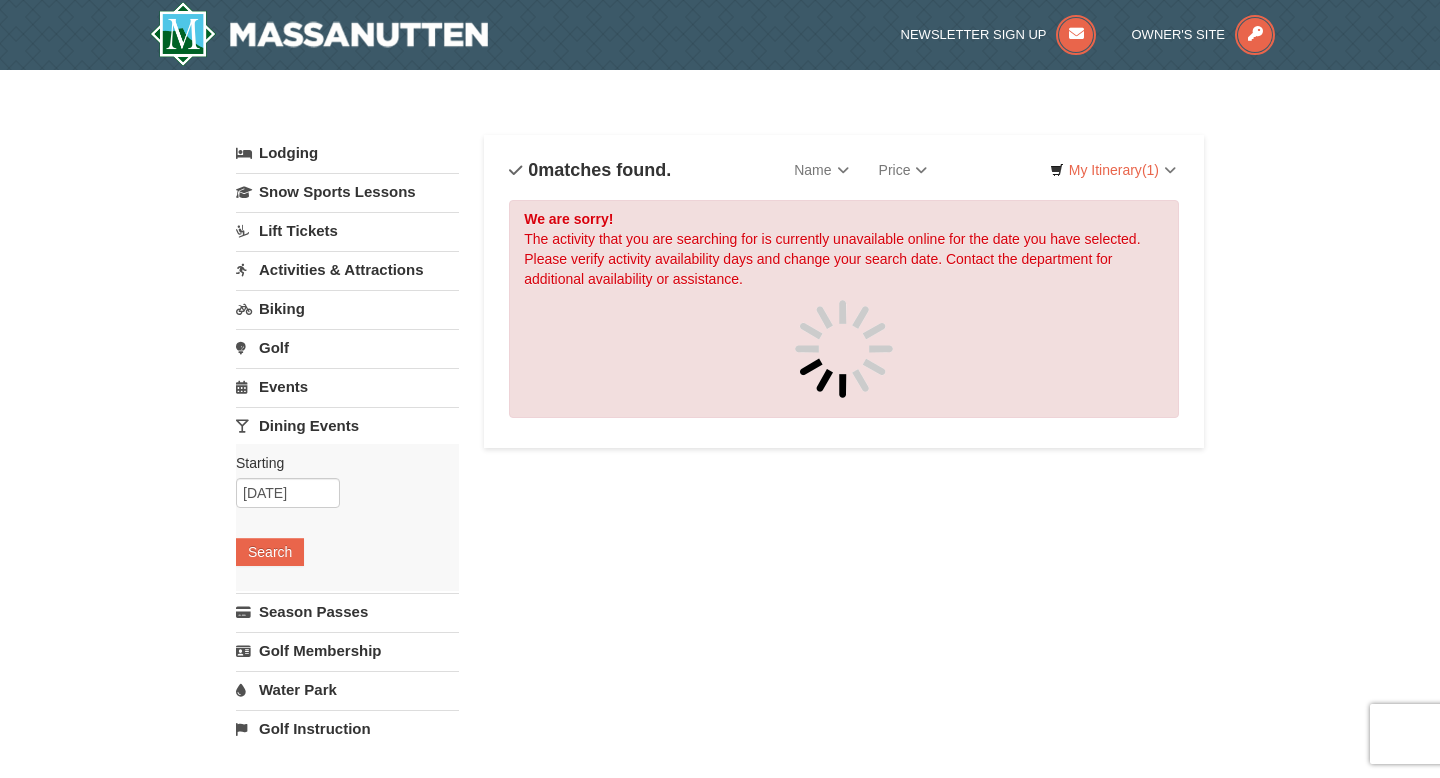 scroll, scrollTop: 72, scrollLeft: 0, axis: vertical 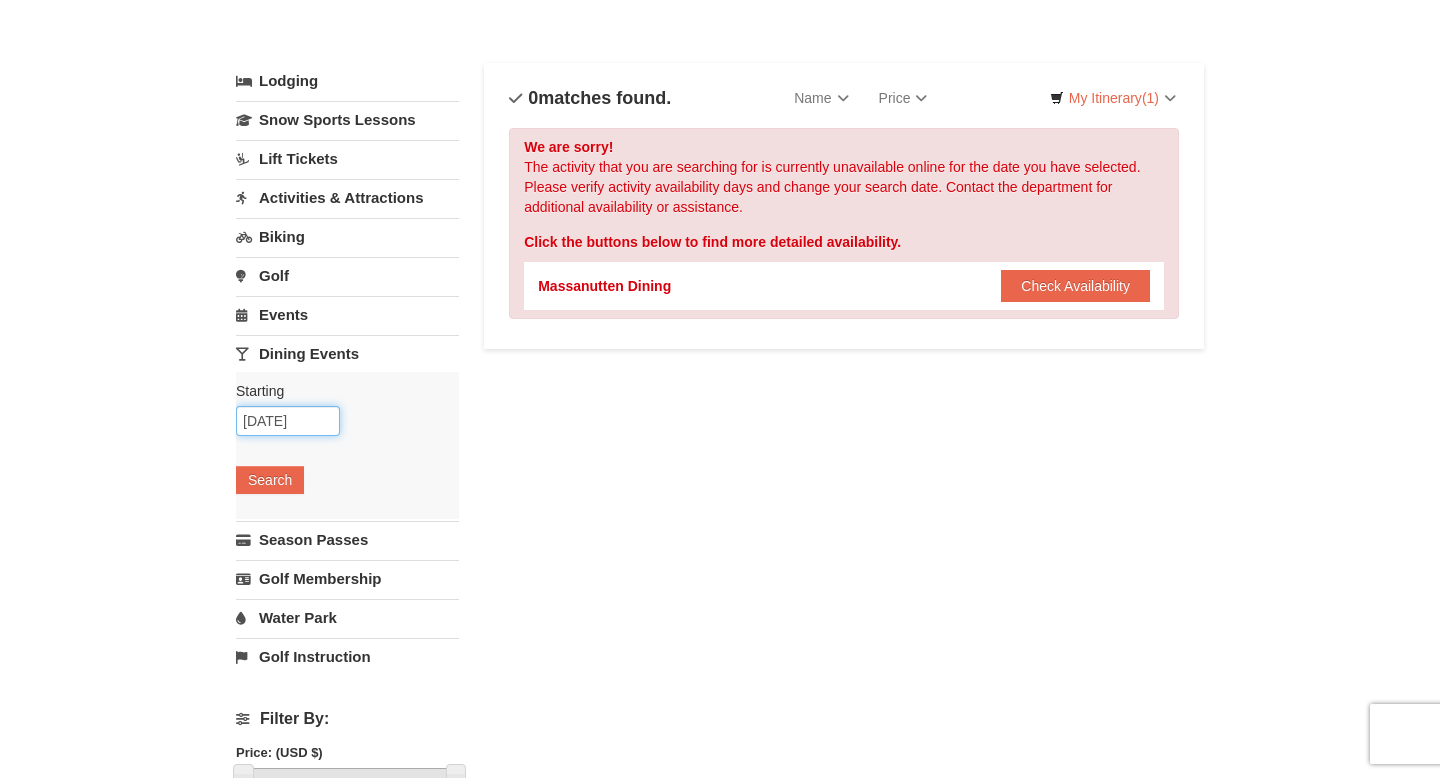 click on "[DATE]" at bounding box center [288, 421] 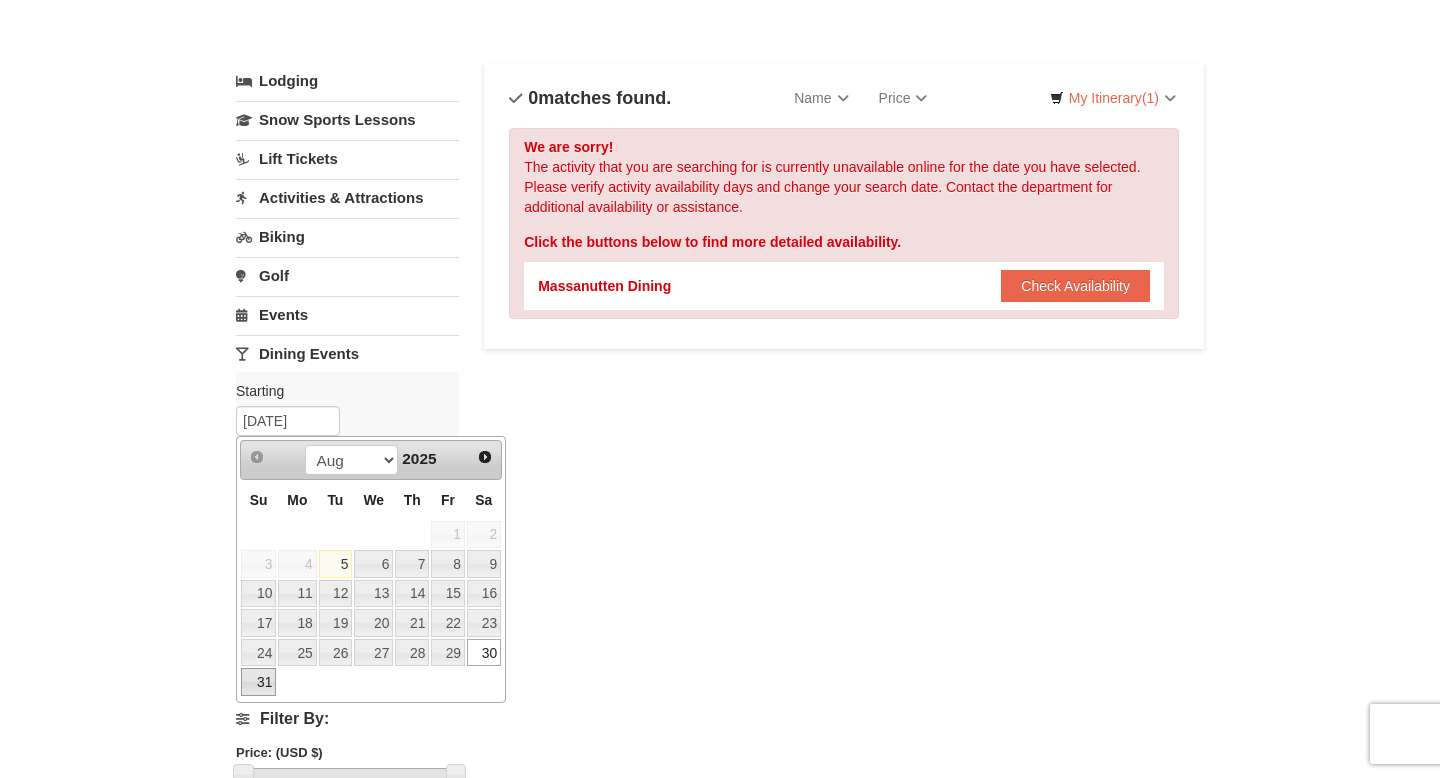 click on "31" at bounding box center [258, 682] 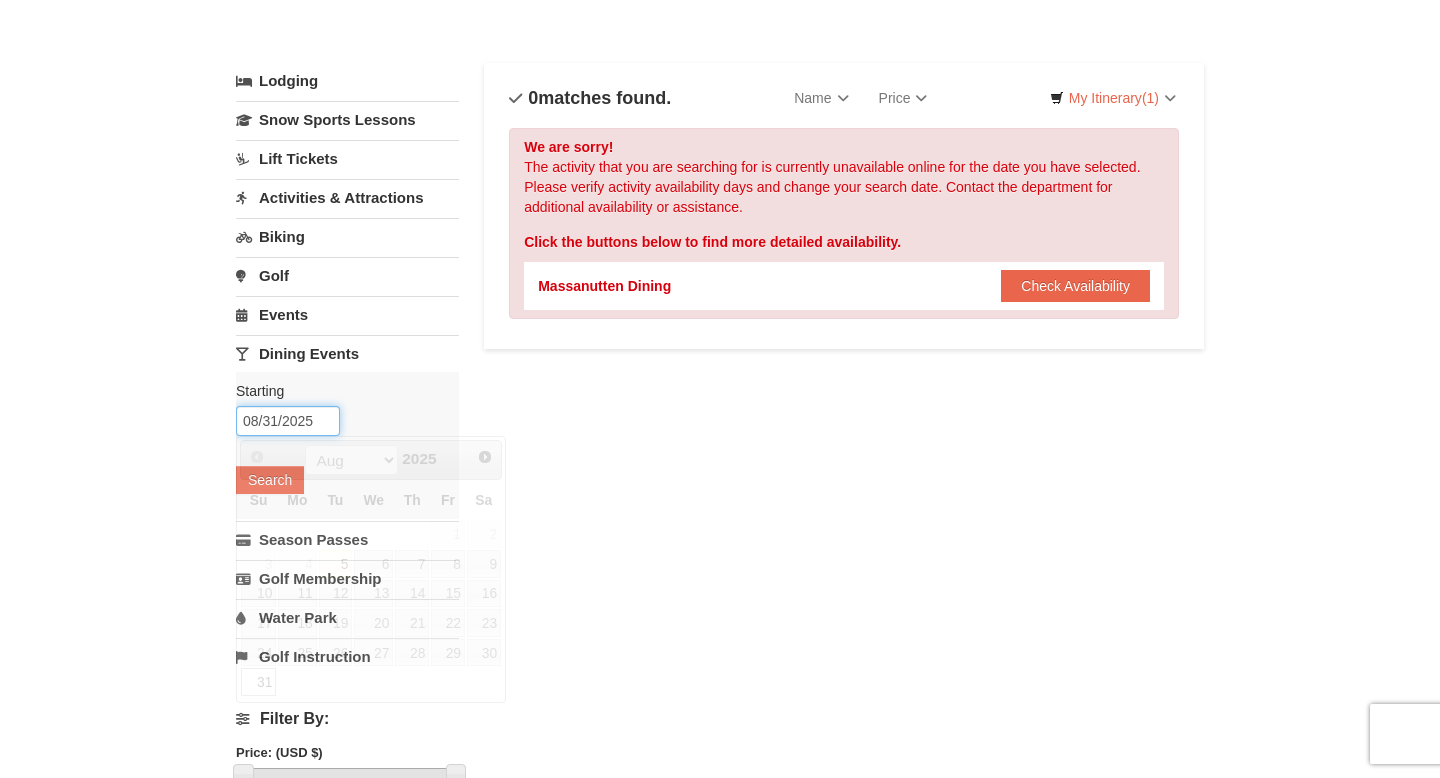 click on "08/31/2025" at bounding box center (288, 421) 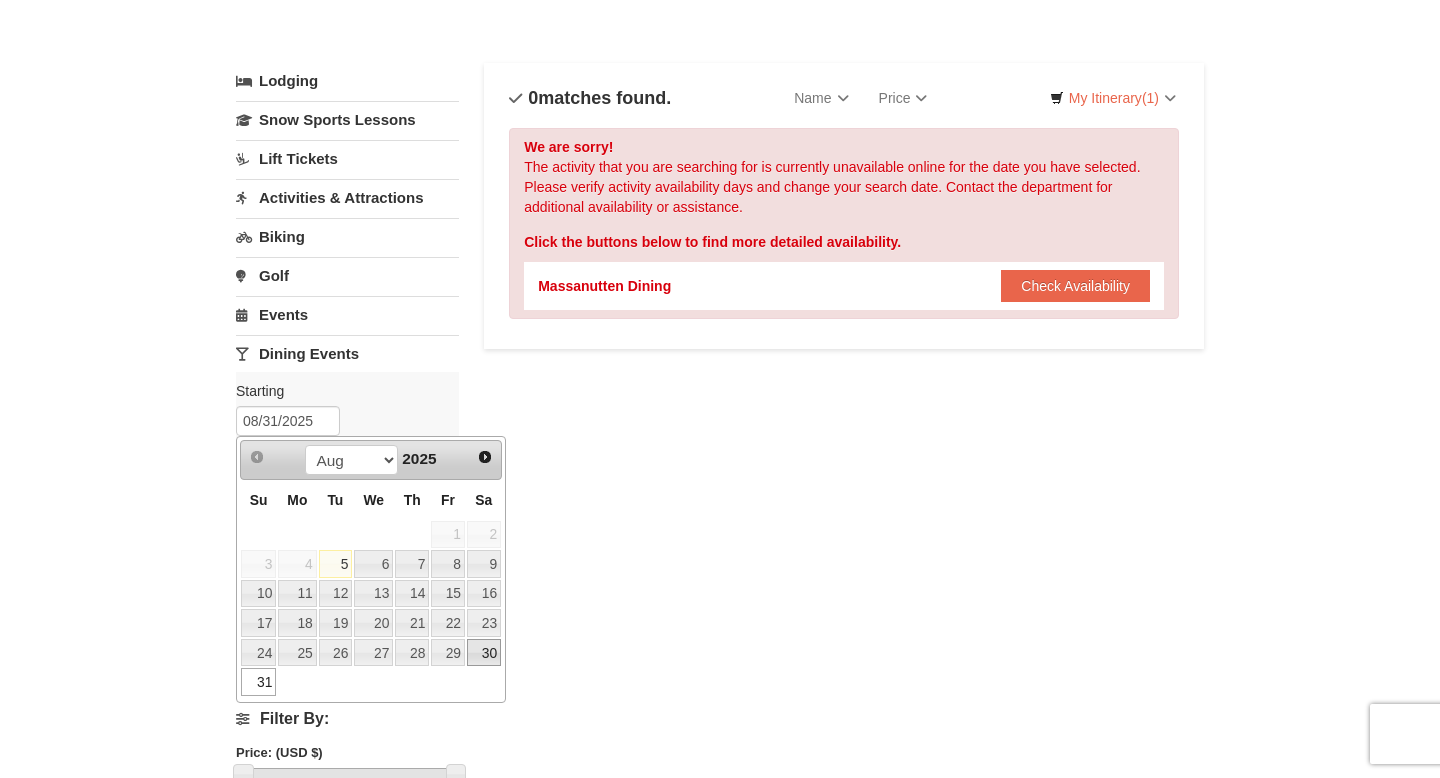 click on "30" at bounding box center [484, 653] 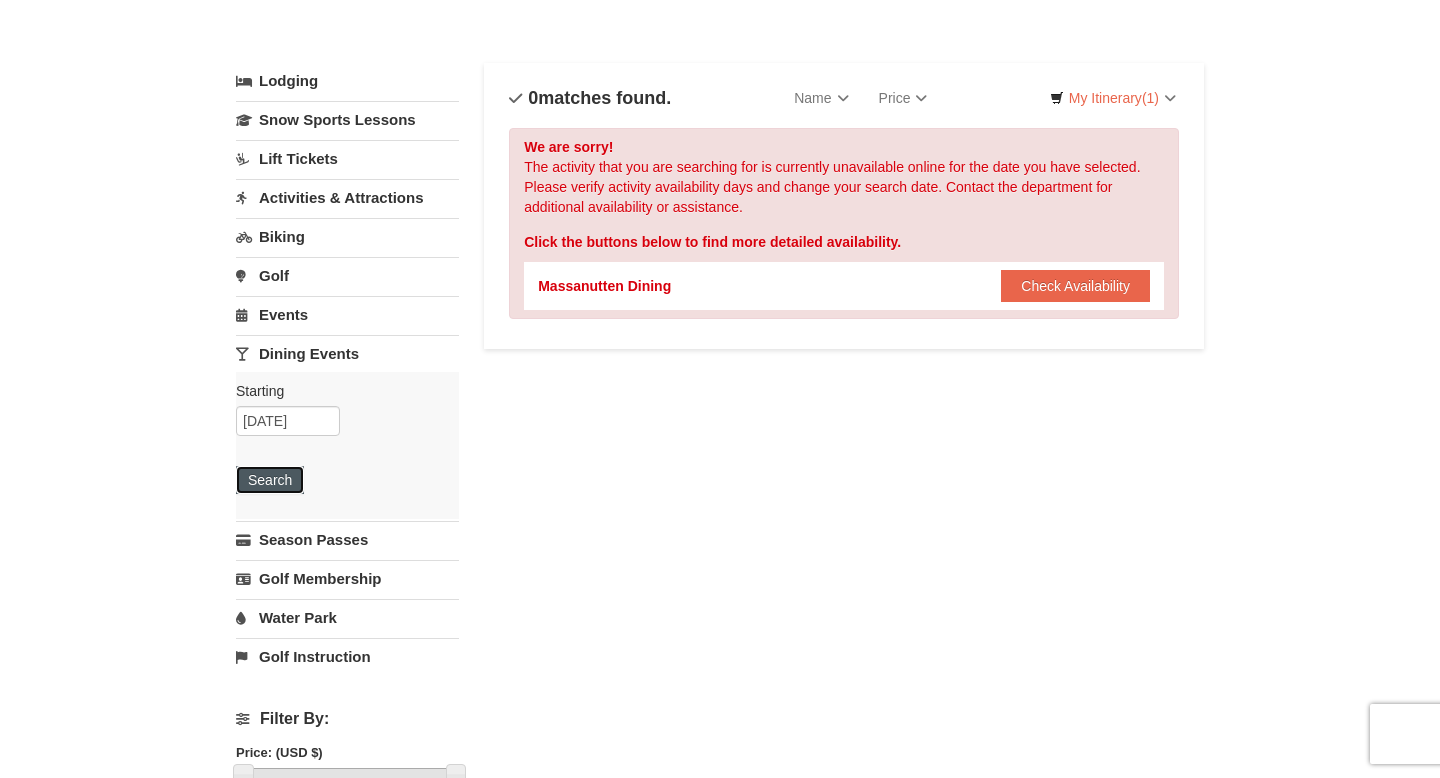 click on "Search" at bounding box center [270, 480] 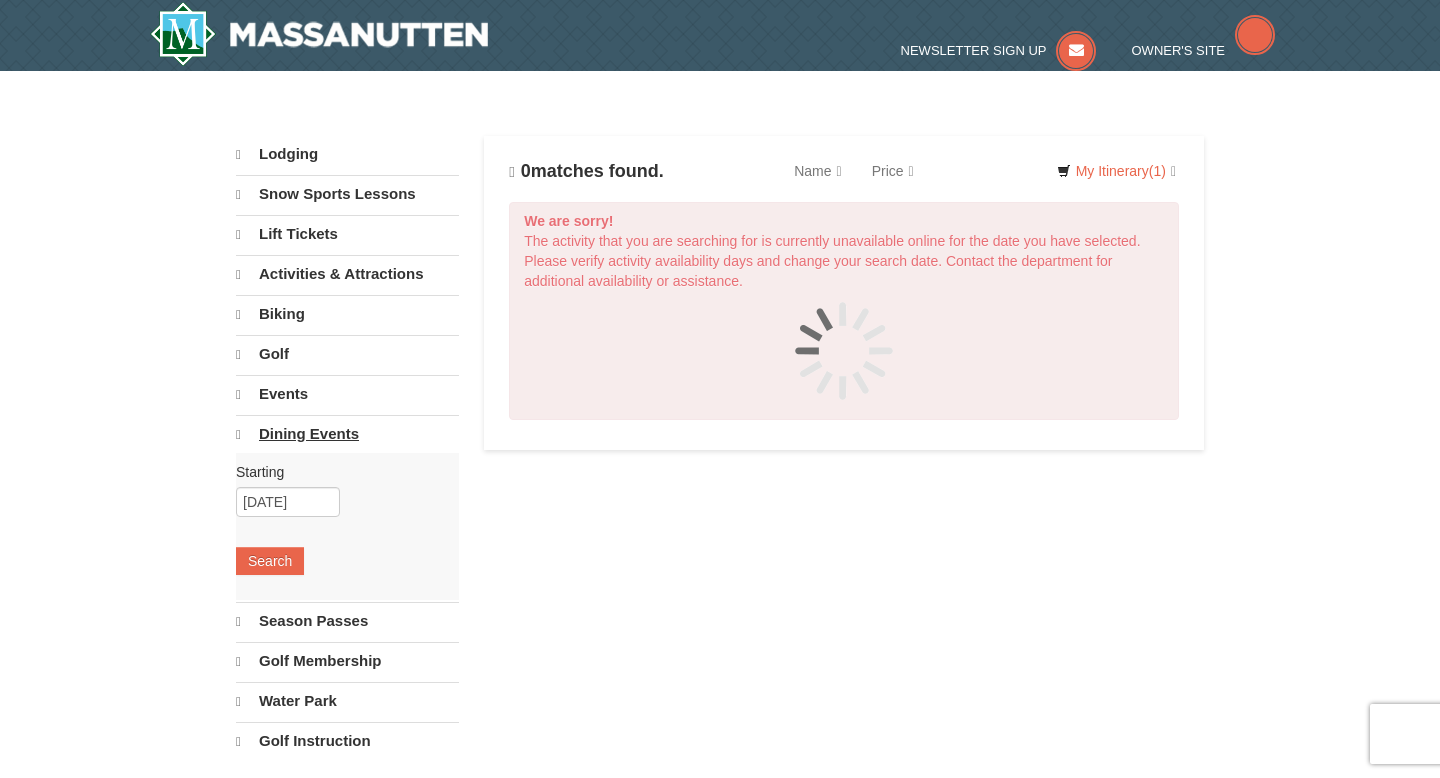 scroll, scrollTop: 0, scrollLeft: 0, axis: both 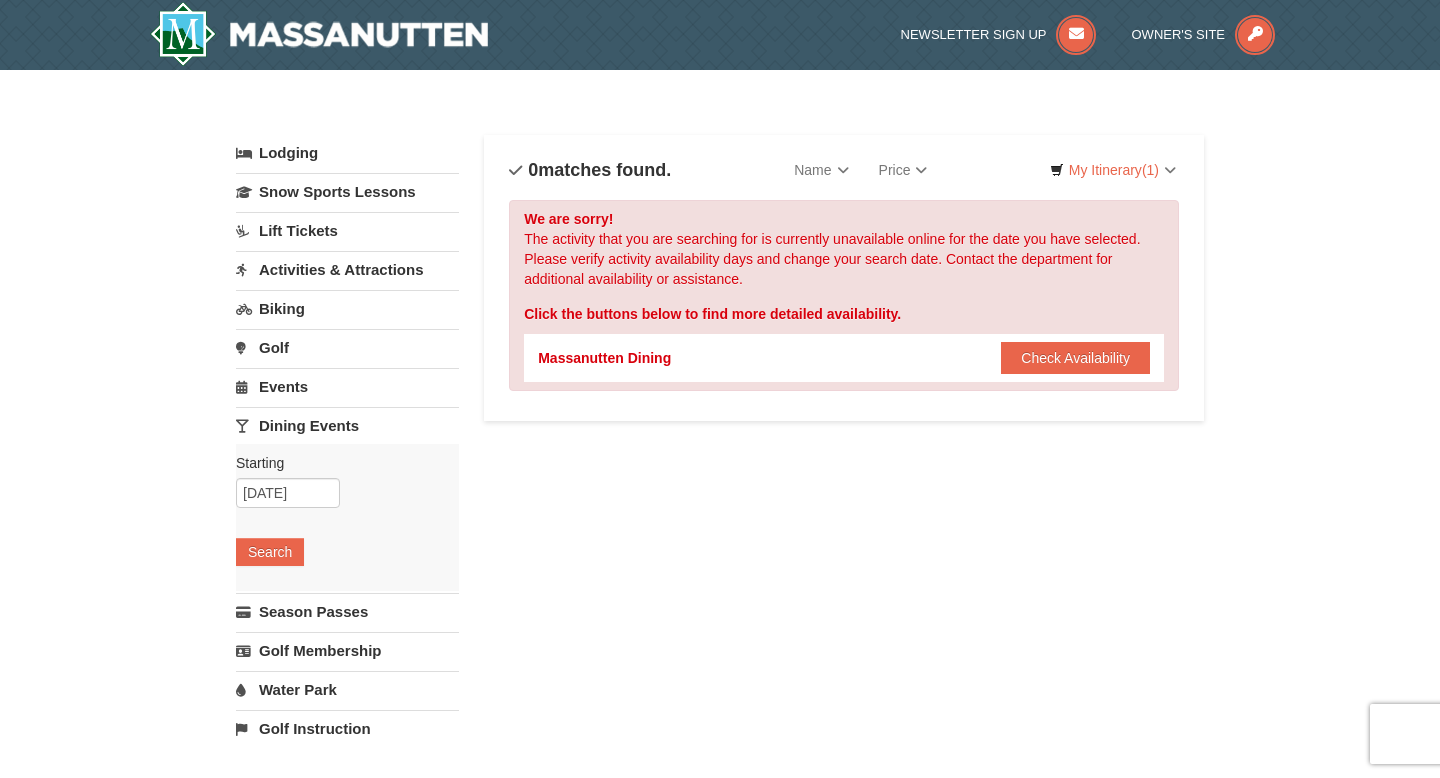 click on "Events" at bounding box center [347, 386] 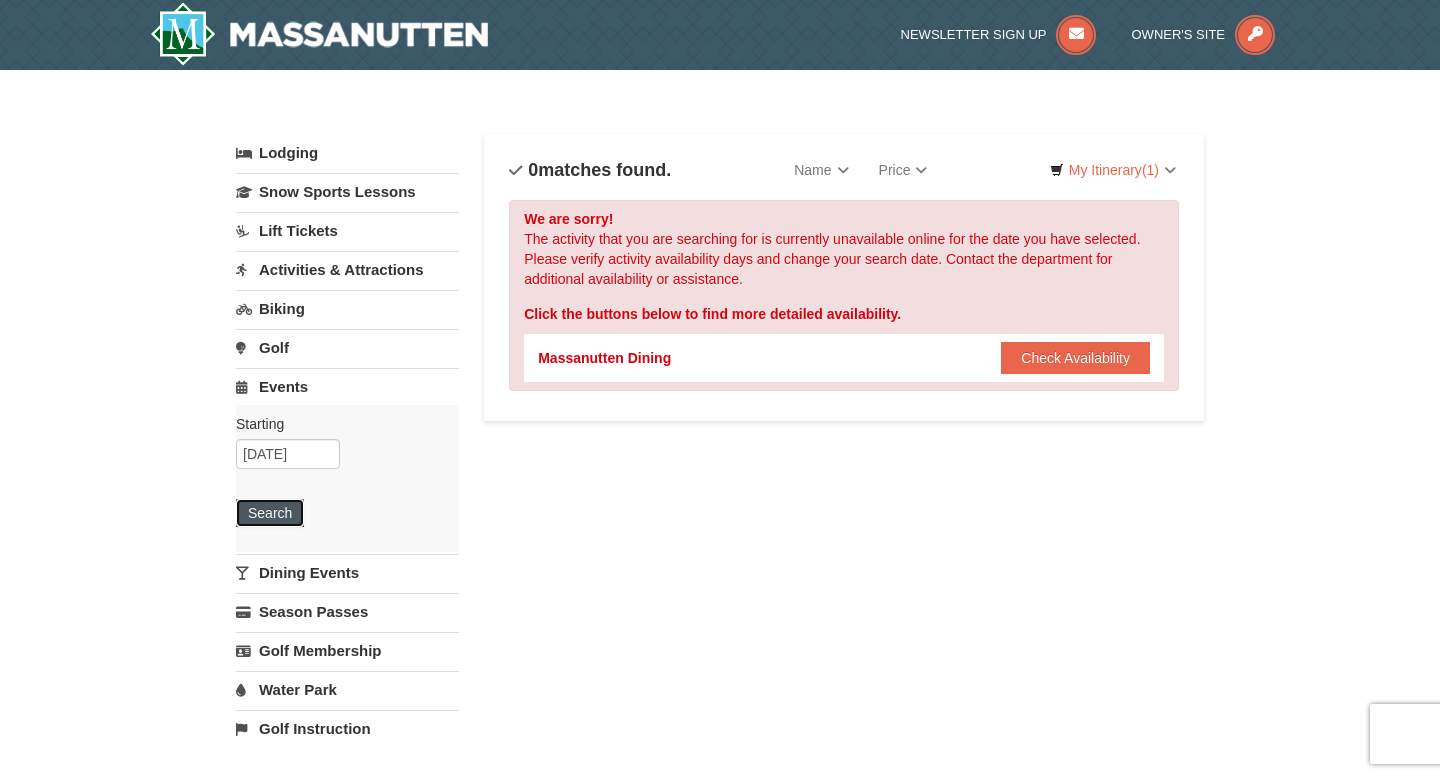 click on "Search" at bounding box center [270, 513] 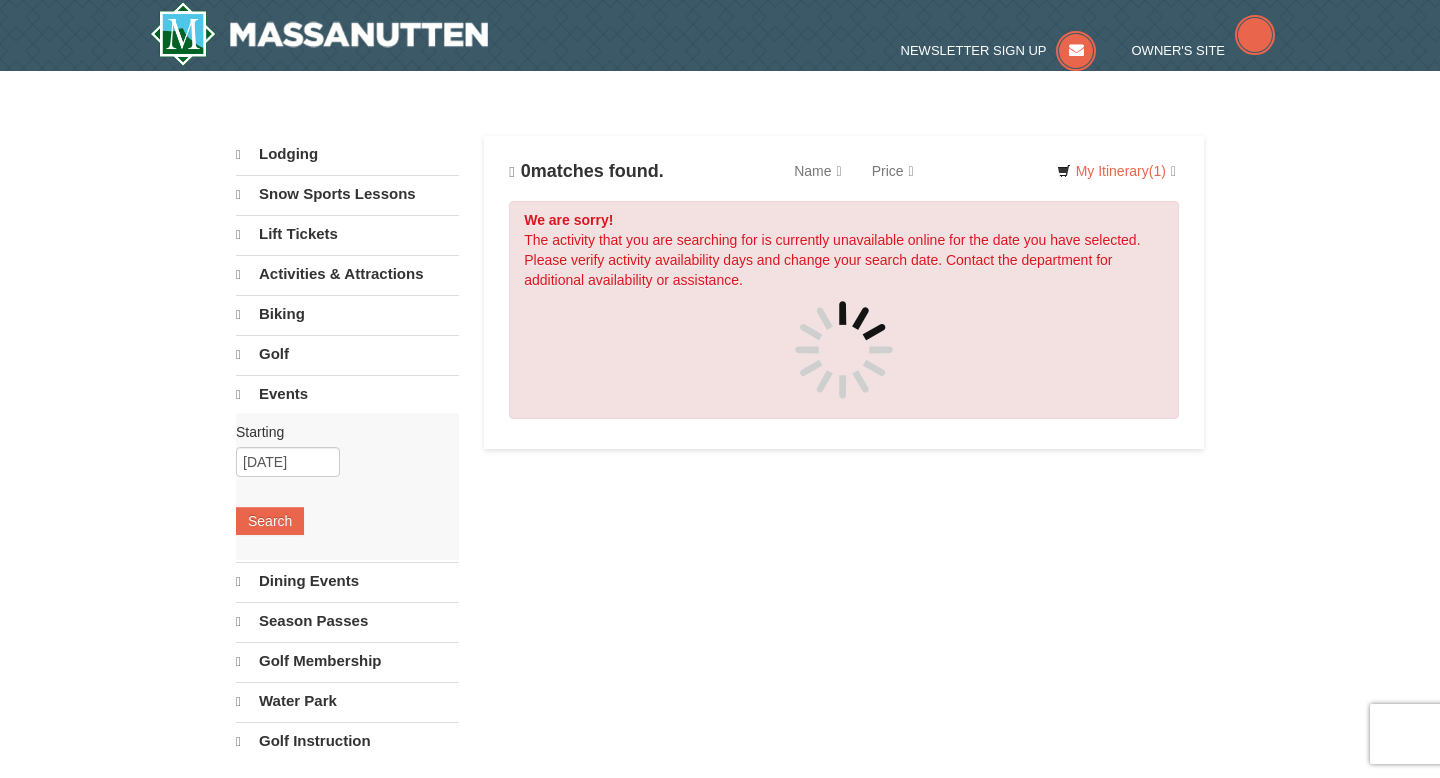 scroll, scrollTop: 0, scrollLeft: 0, axis: both 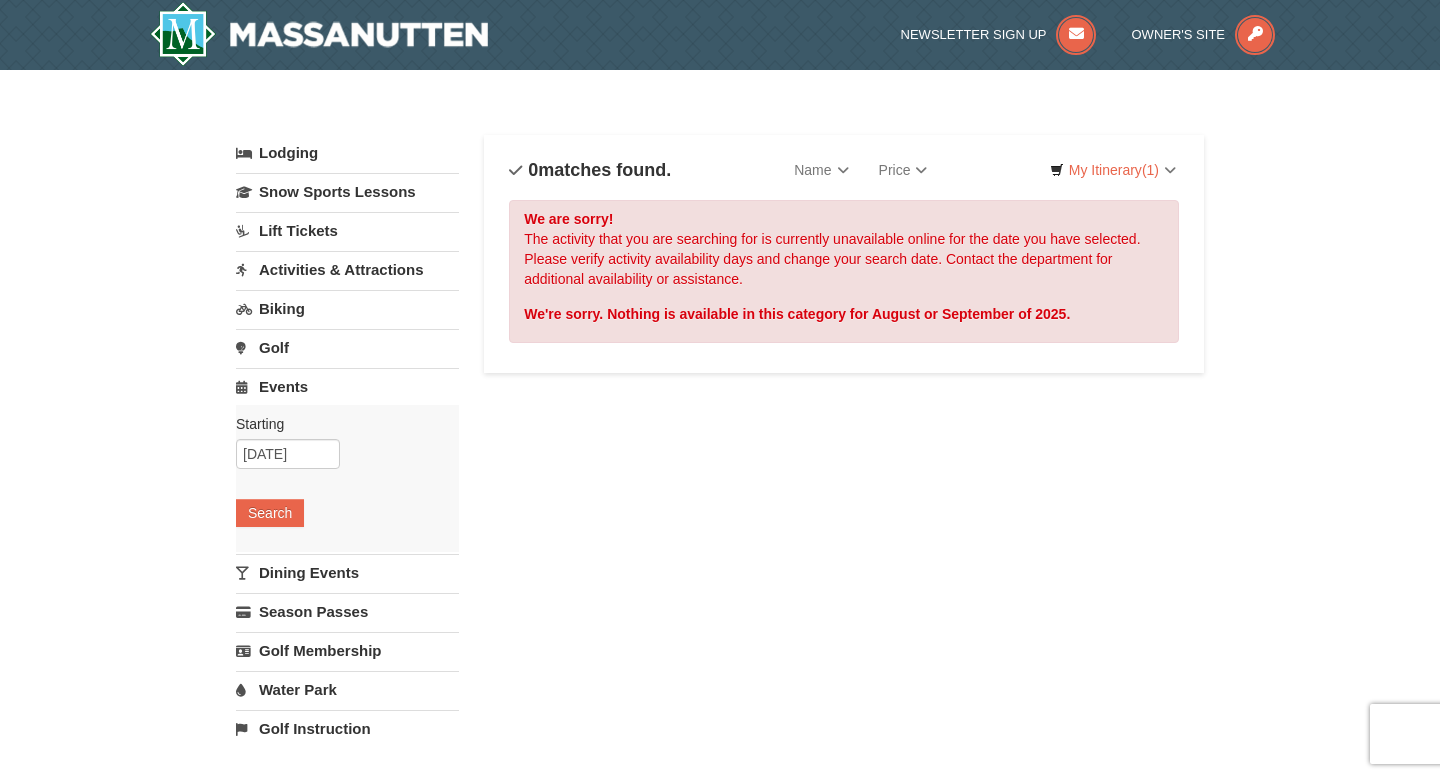 click on "Biking" at bounding box center (347, 308) 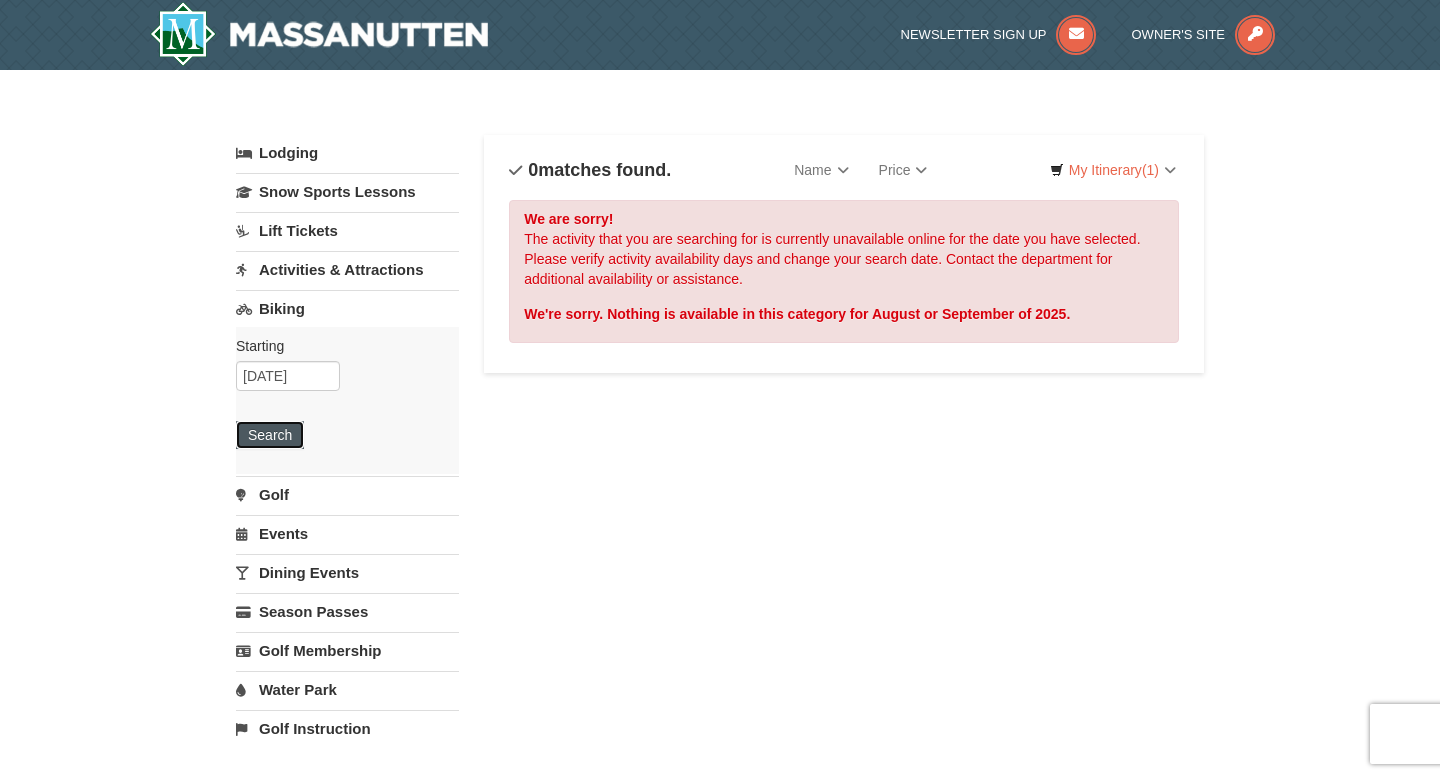 click on "Search" at bounding box center [270, 435] 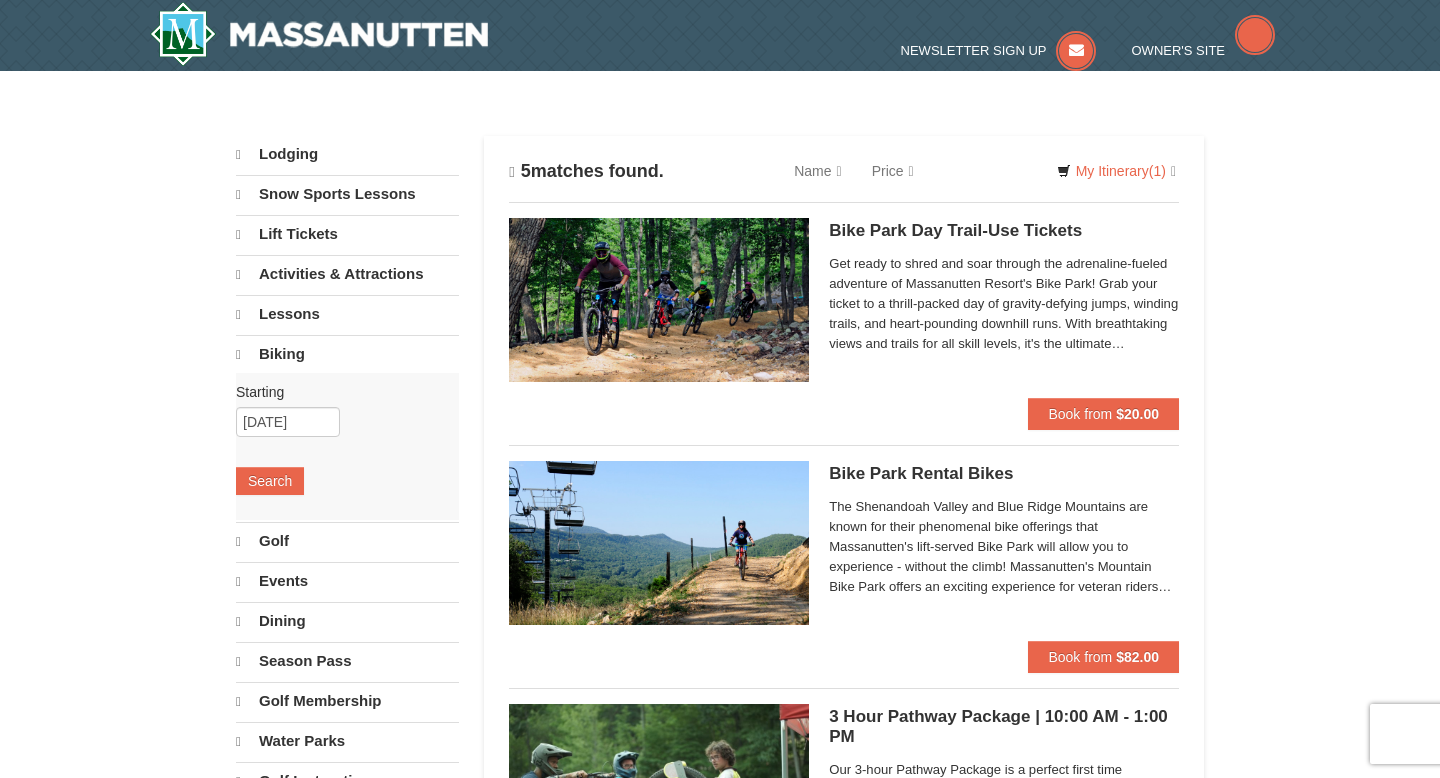 scroll, scrollTop: 0, scrollLeft: 0, axis: both 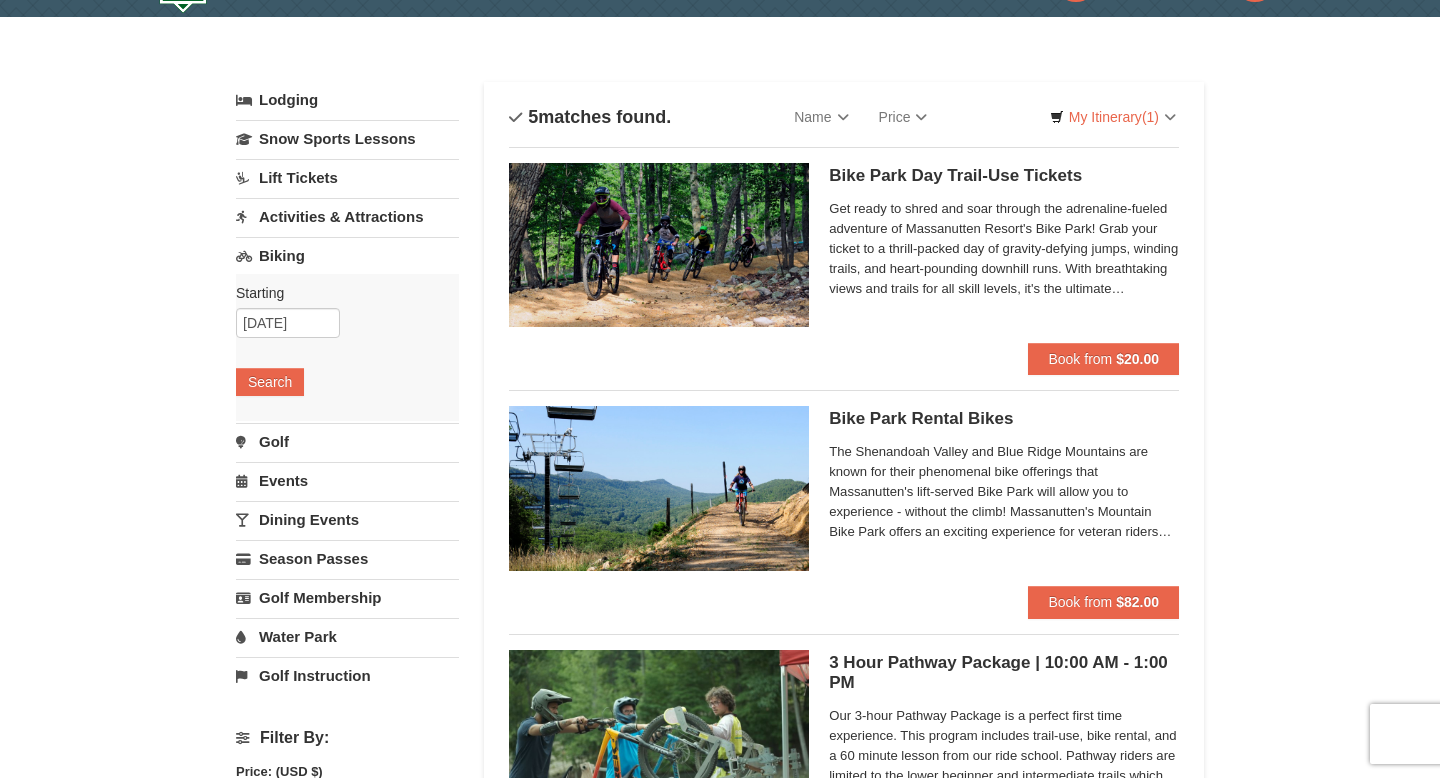 click on "Activities & Attractions" at bounding box center (347, 216) 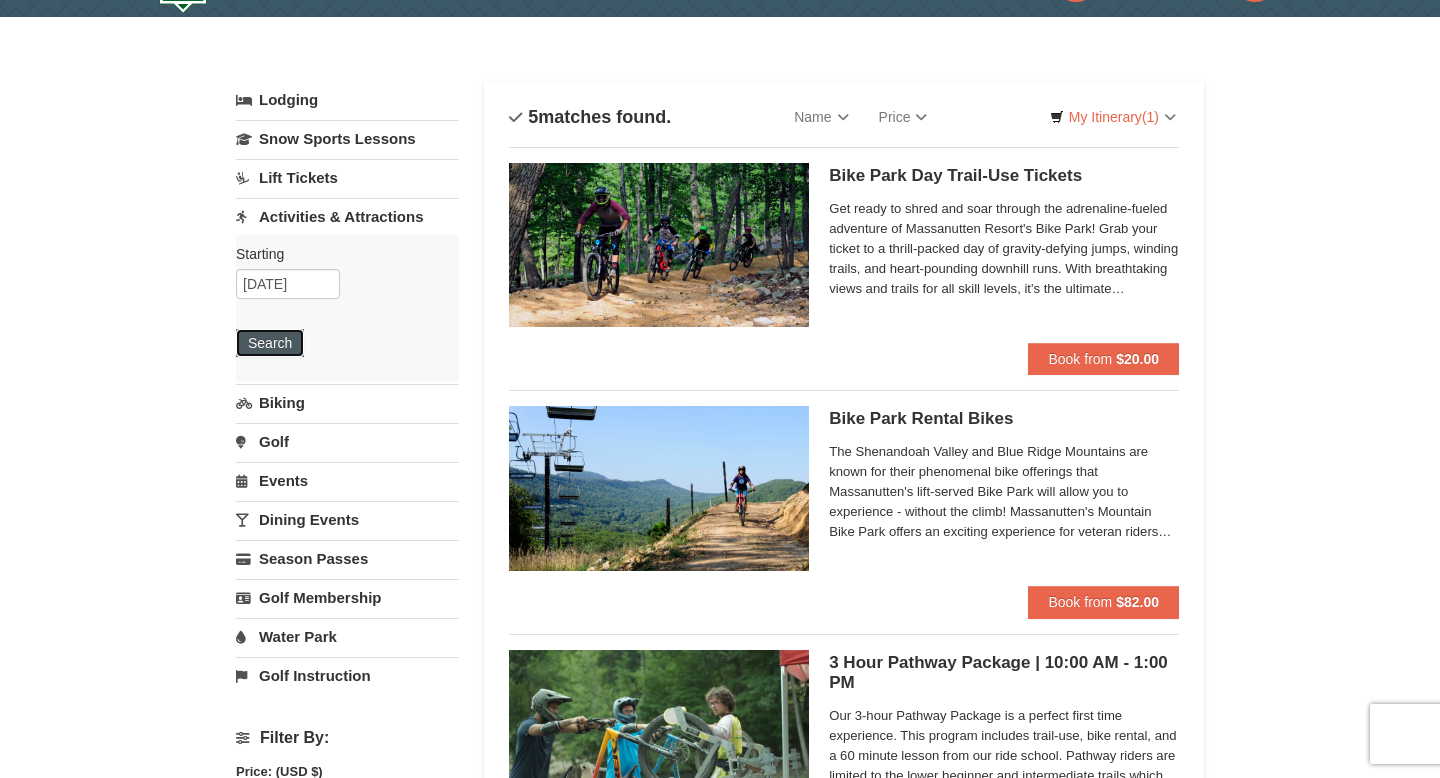click on "Search" at bounding box center (270, 343) 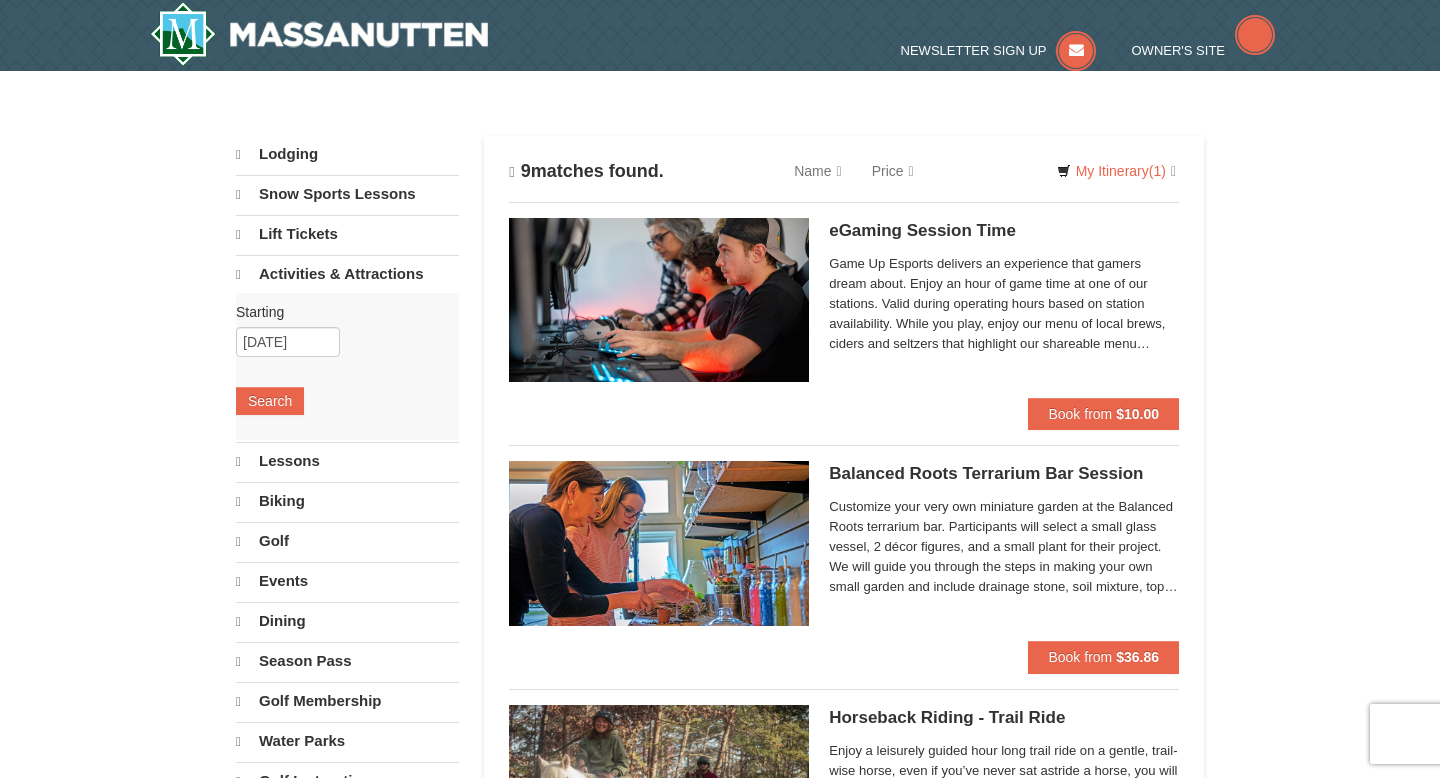 scroll, scrollTop: 0, scrollLeft: 0, axis: both 